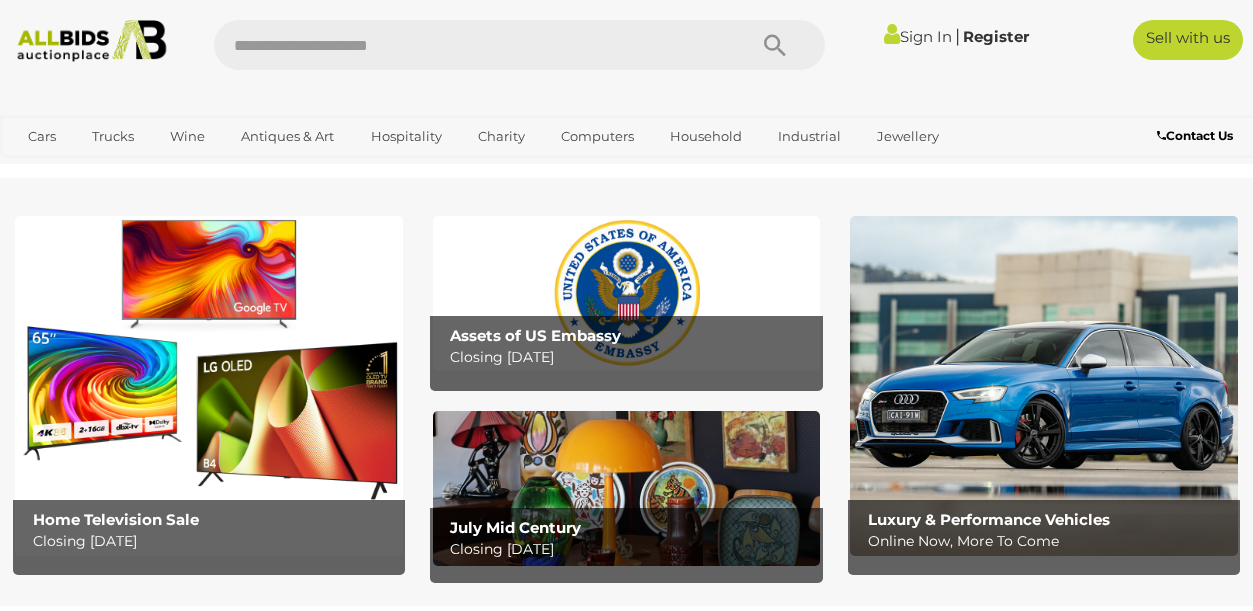 scroll, scrollTop: 0, scrollLeft: 0, axis: both 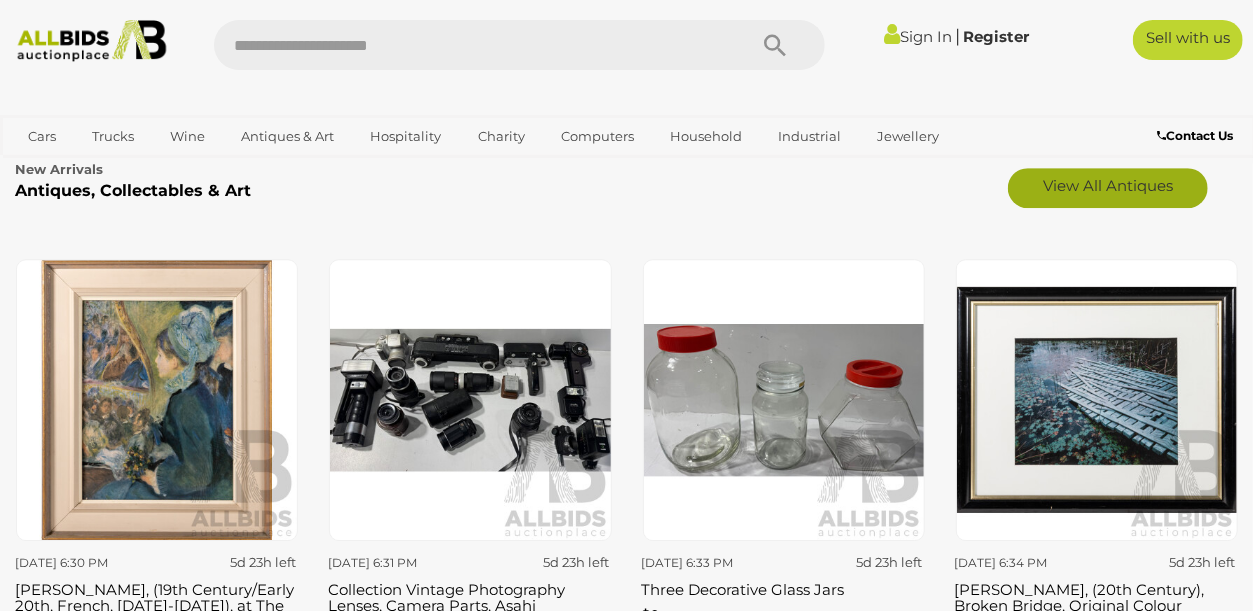 click on "View All Antiques" at bounding box center [1108, 188] 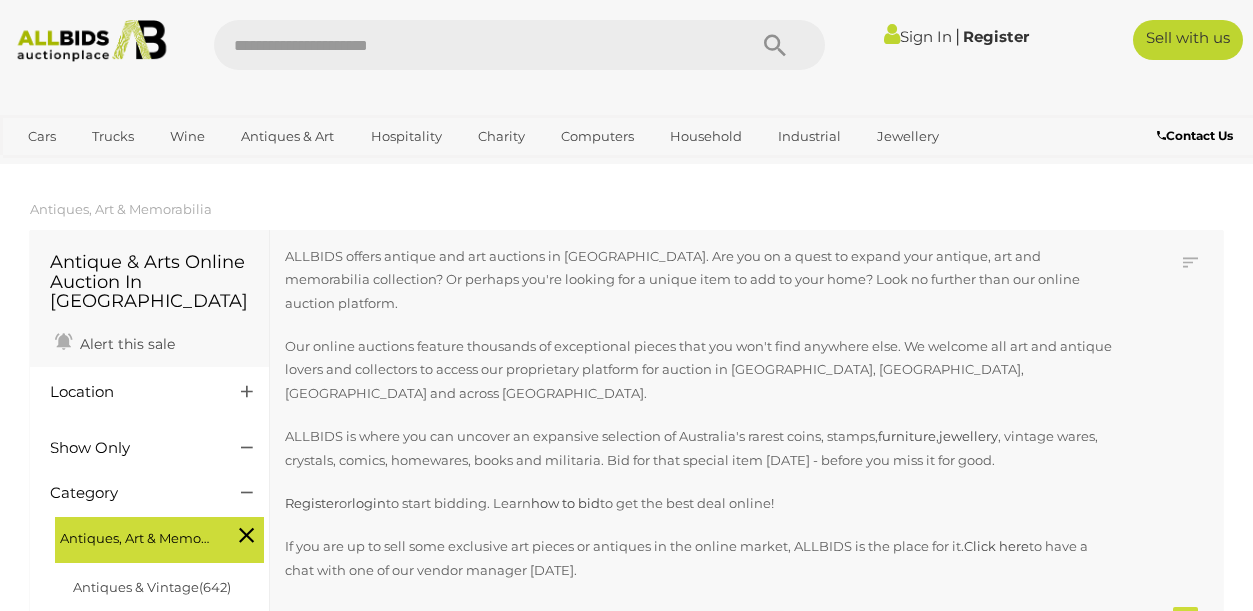 scroll, scrollTop: 0, scrollLeft: 0, axis: both 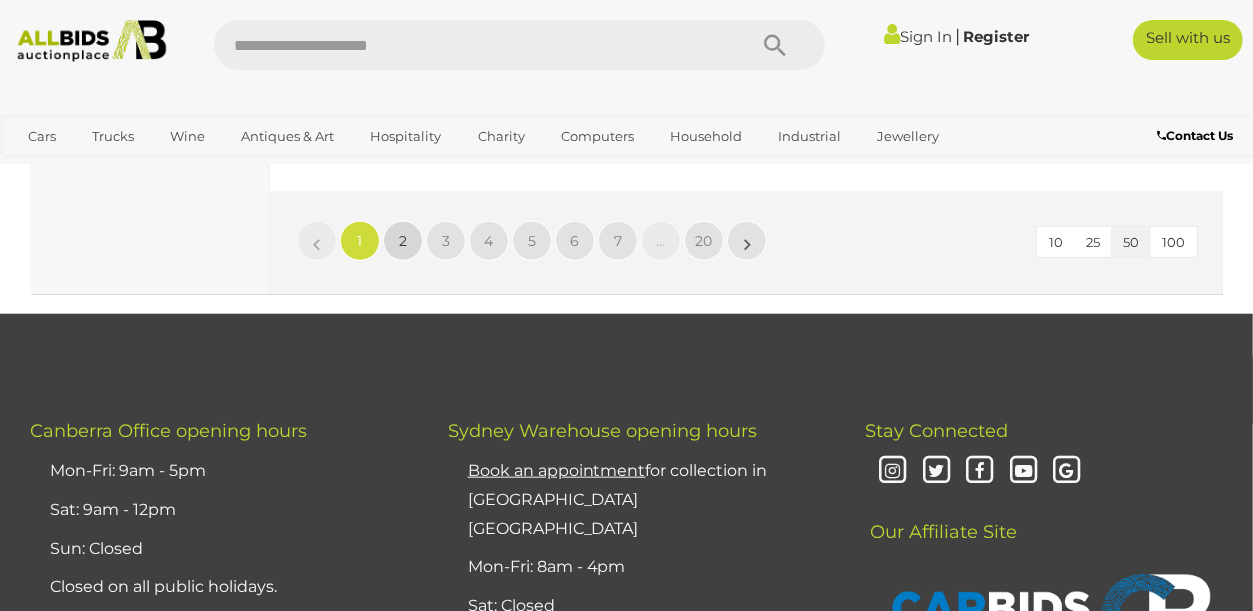 click on "2" at bounding box center [403, 241] 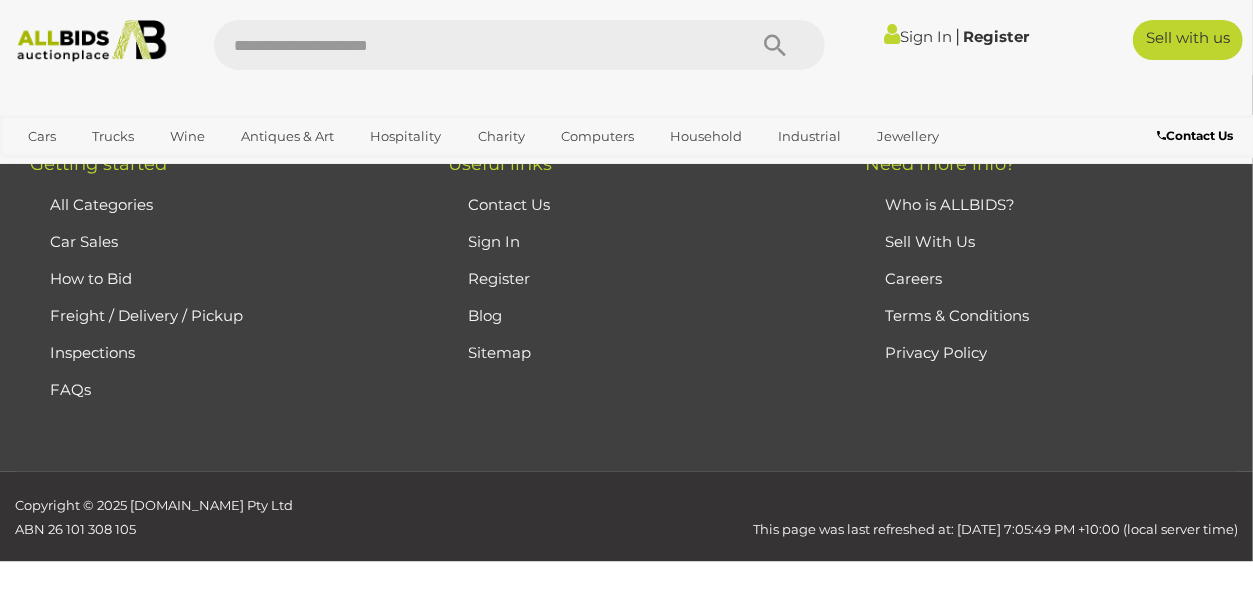 scroll, scrollTop: 446, scrollLeft: 0, axis: vertical 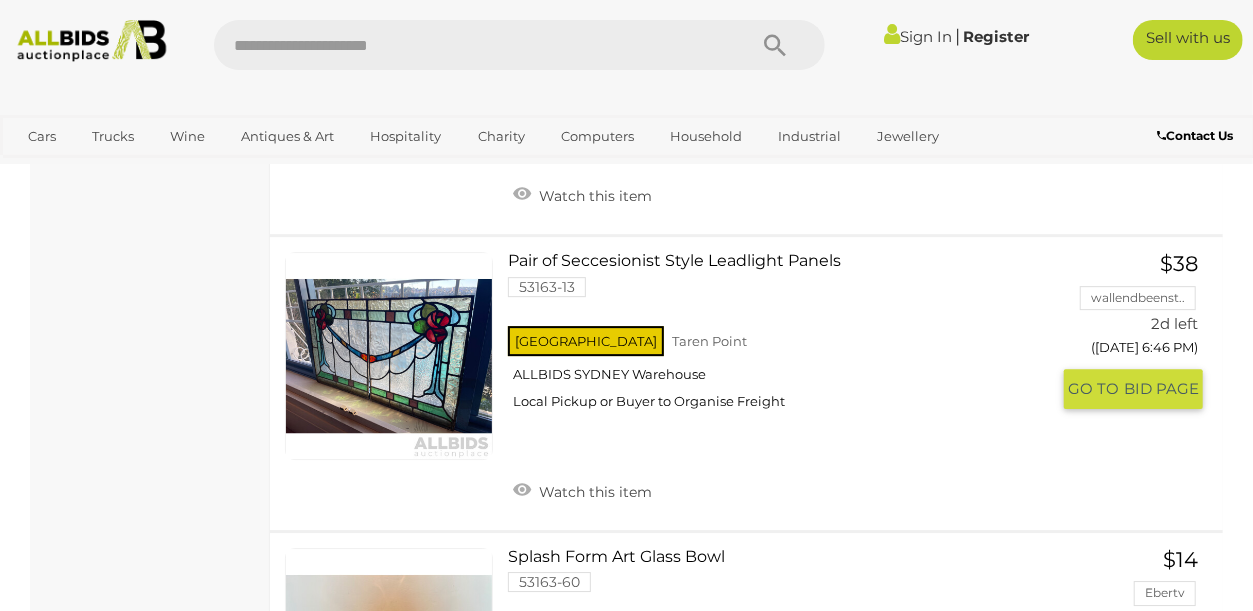 click at bounding box center (389, 356) 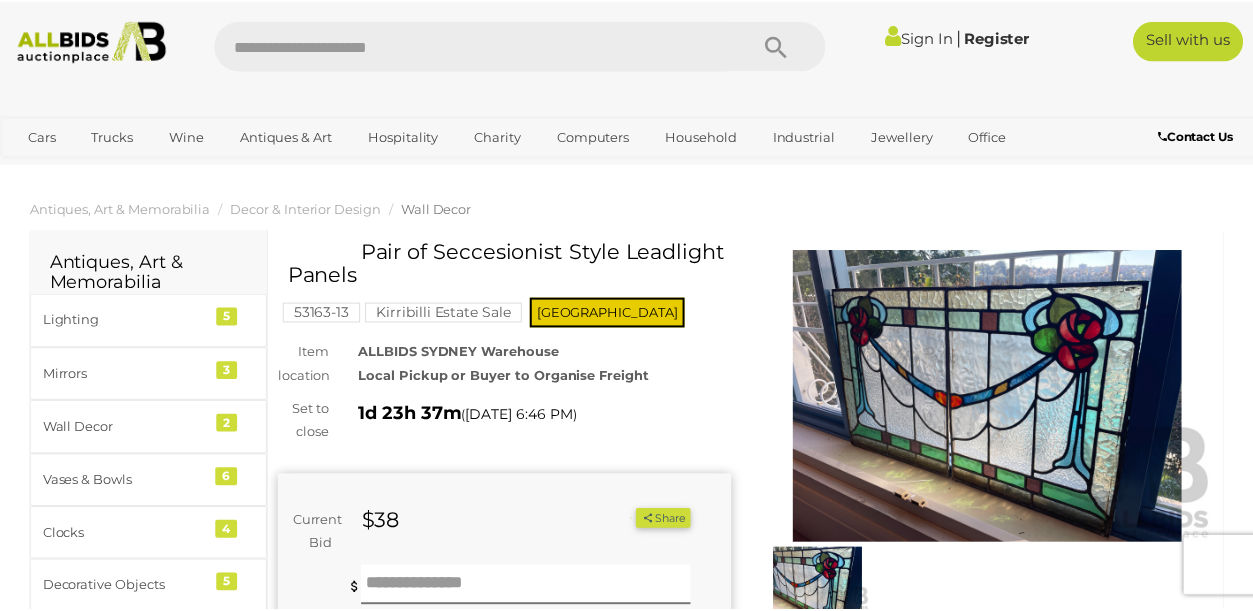 scroll, scrollTop: 0, scrollLeft: 0, axis: both 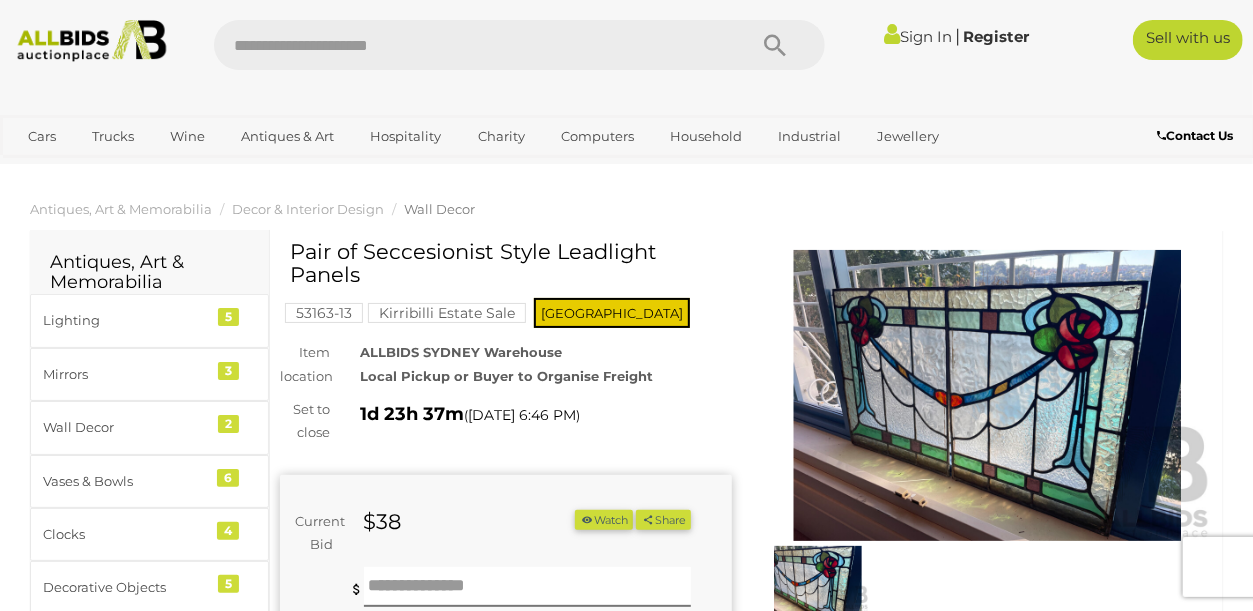 click at bounding box center [988, 395] 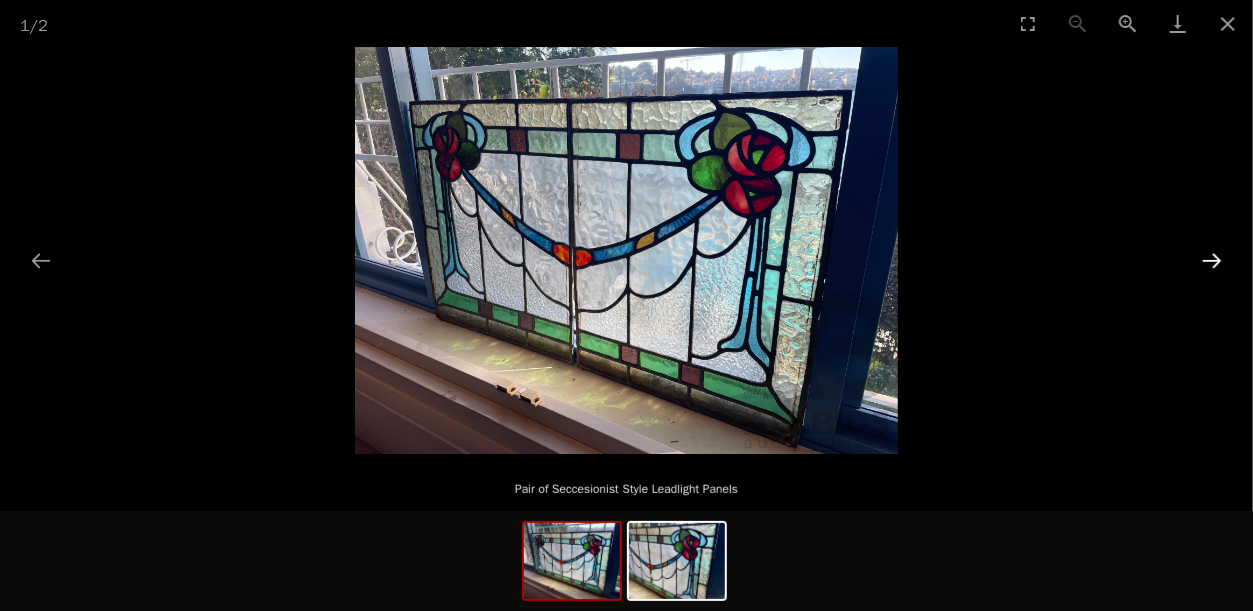 click at bounding box center (1212, 260) 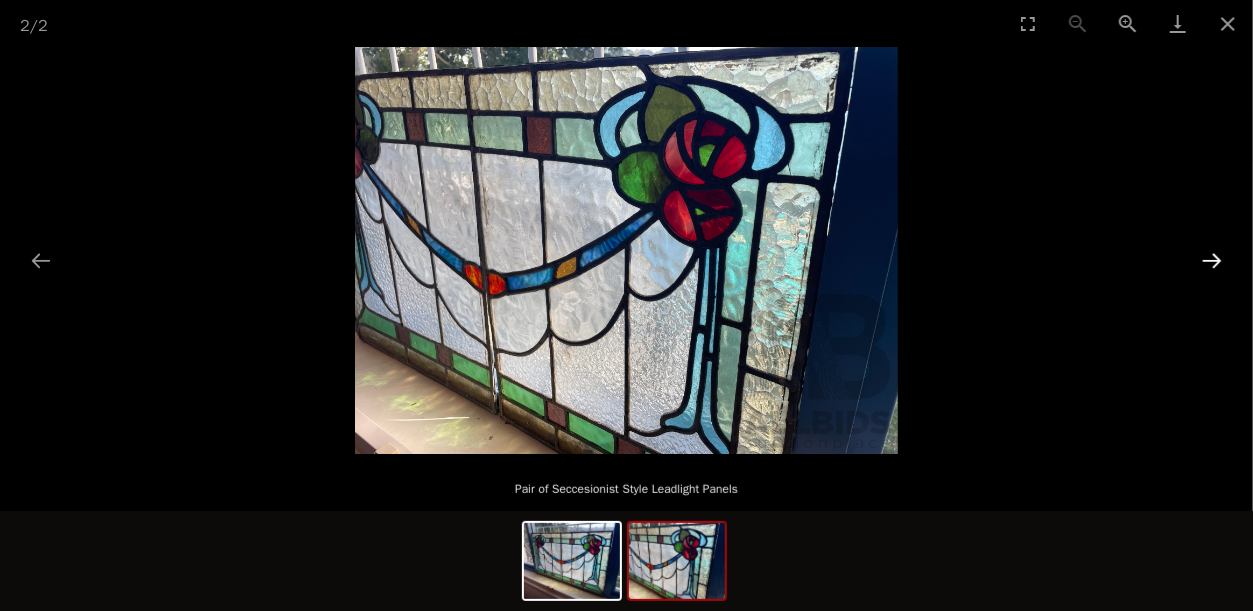 click at bounding box center (1212, 260) 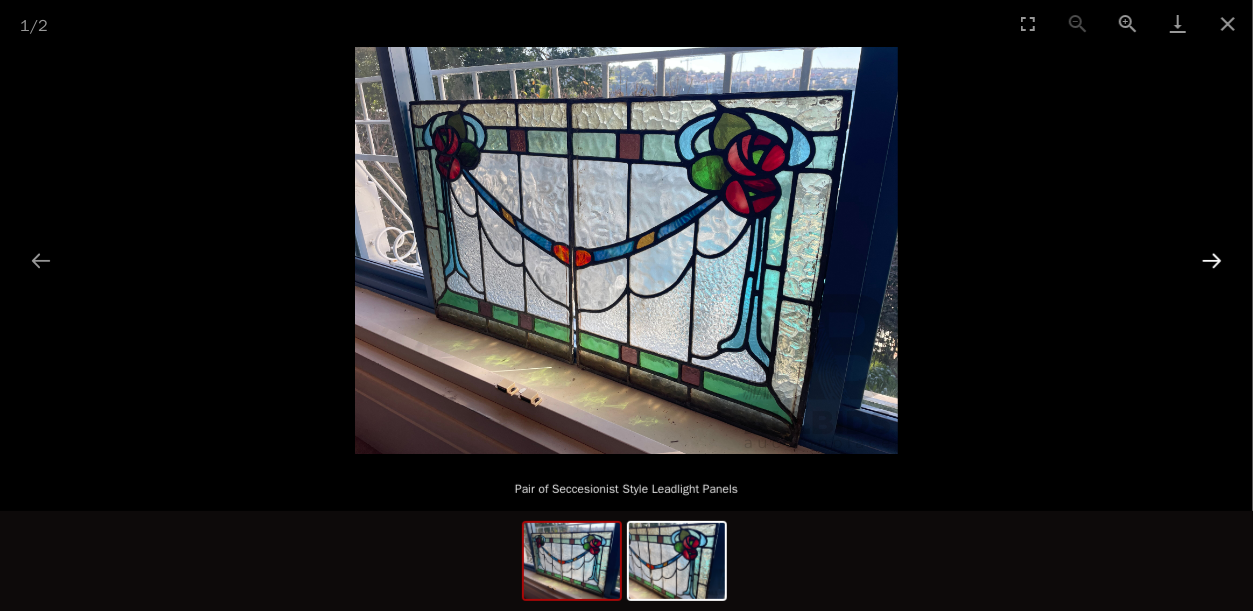 click at bounding box center (1212, 260) 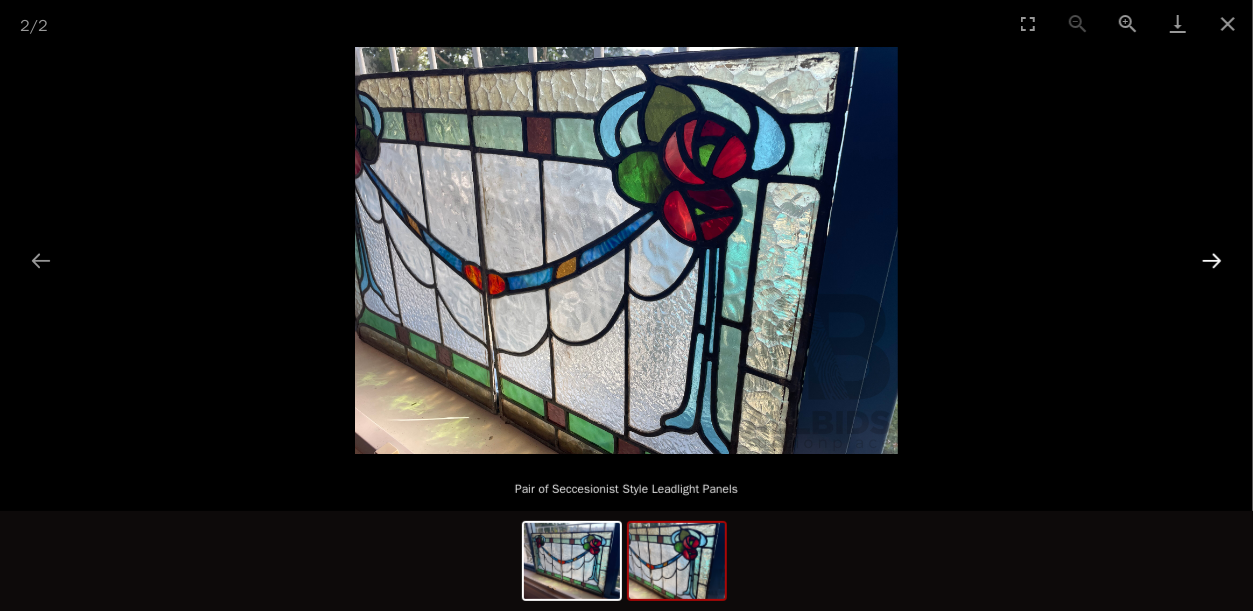 click at bounding box center [1212, 260] 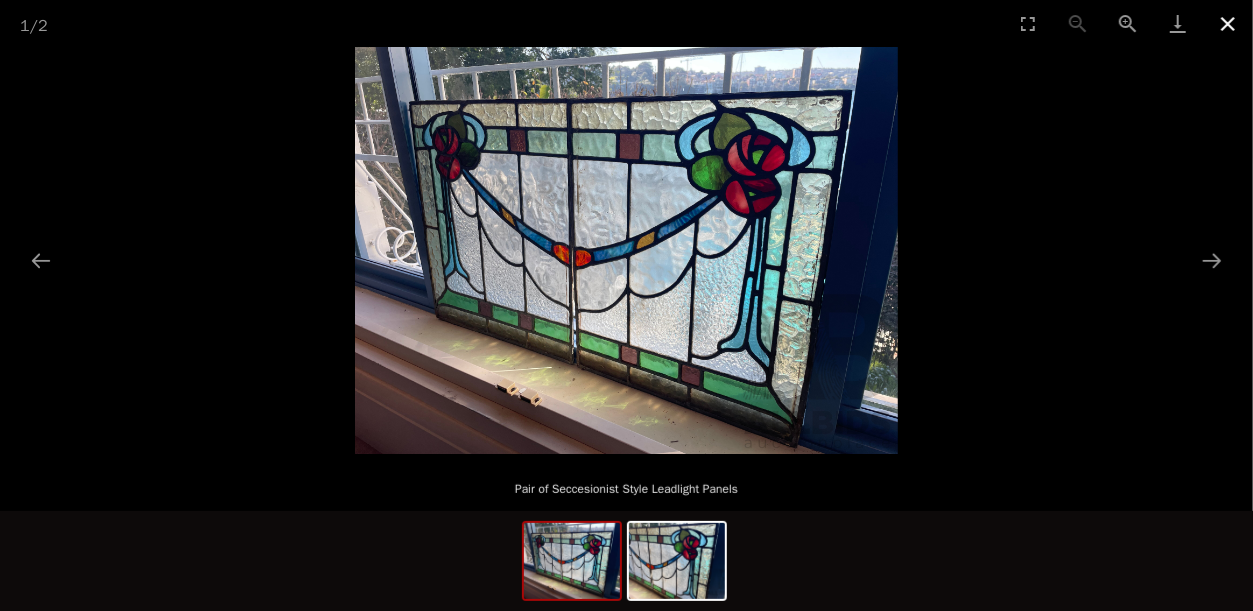 click at bounding box center [1228, 23] 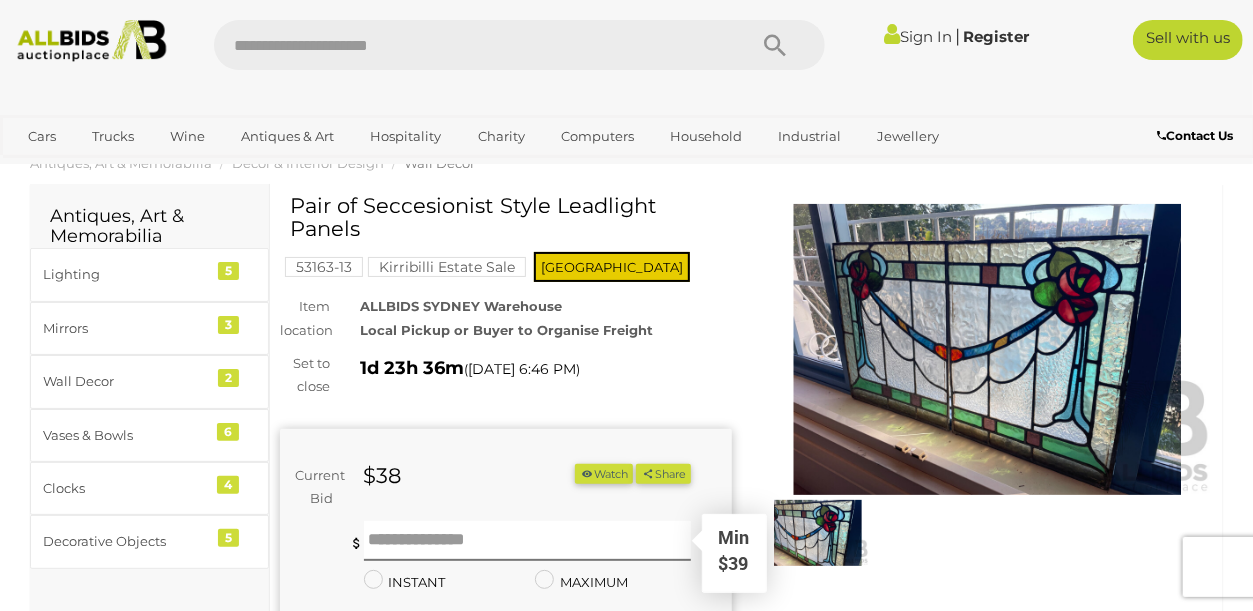 scroll, scrollTop: 0, scrollLeft: 0, axis: both 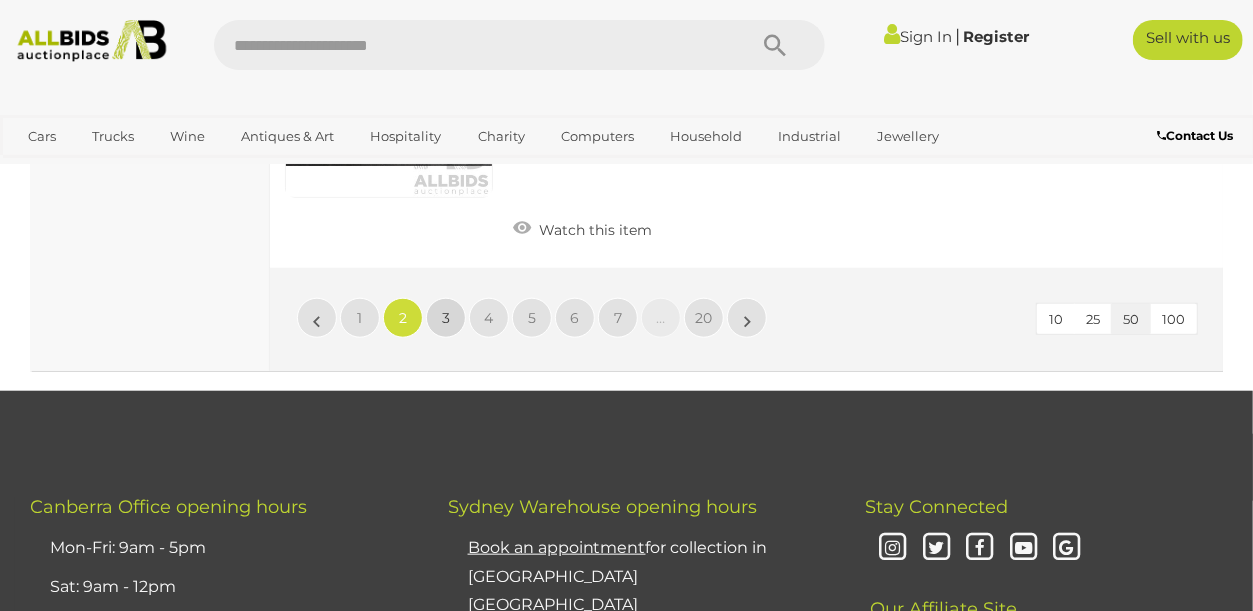 click on "3" at bounding box center [446, 318] 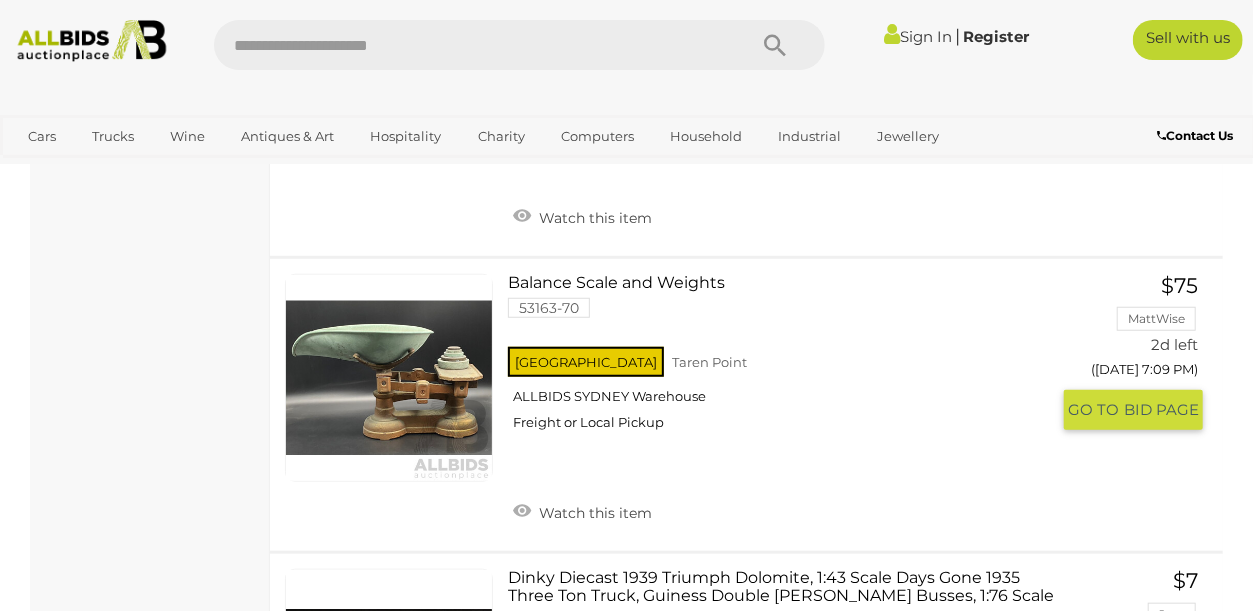 scroll, scrollTop: 4446, scrollLeft: 0, axis: vertical 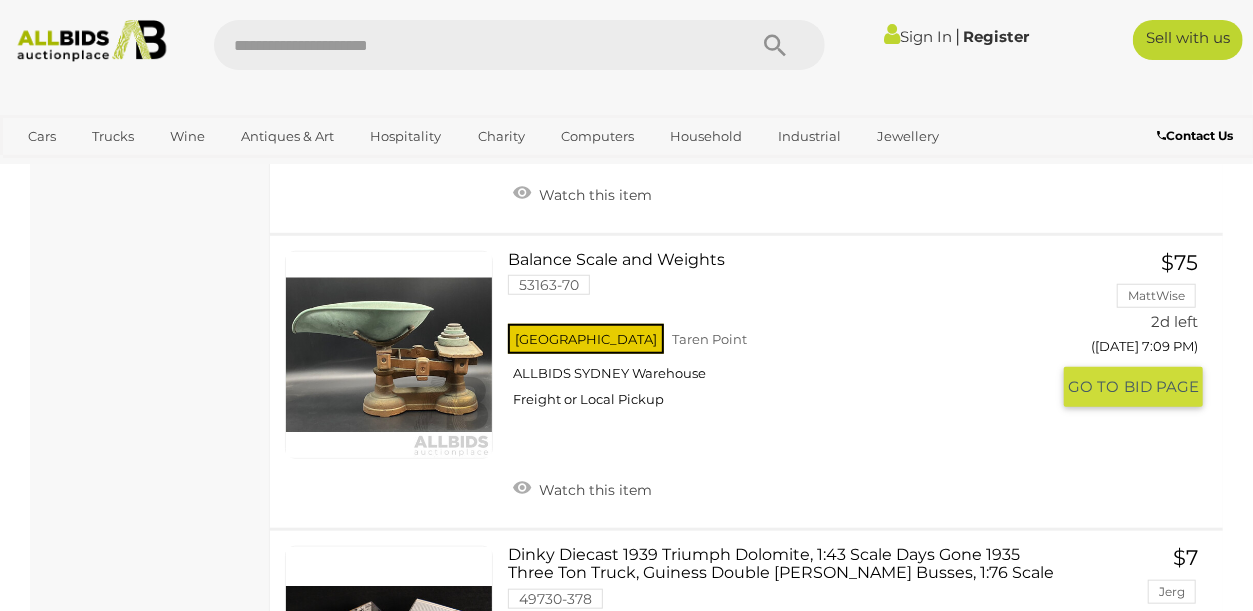 click at bounding box center [389, 355] 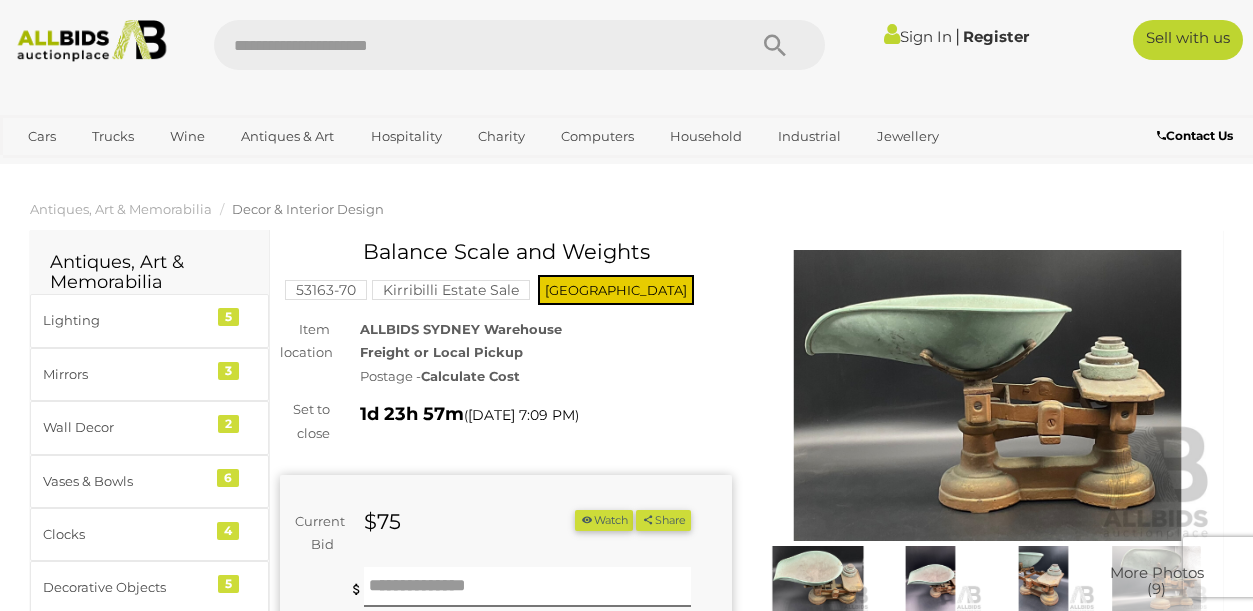 scroll, scrollTop: 0, scrollLeft: 0, axis: both 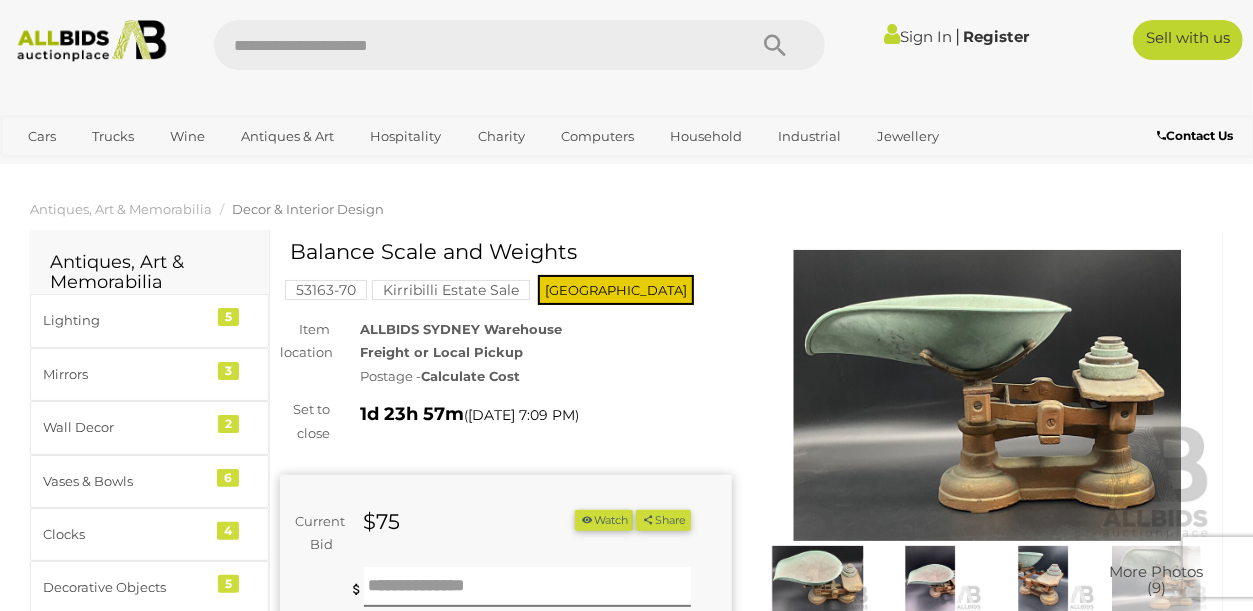 click at bounding box center [988, 395] 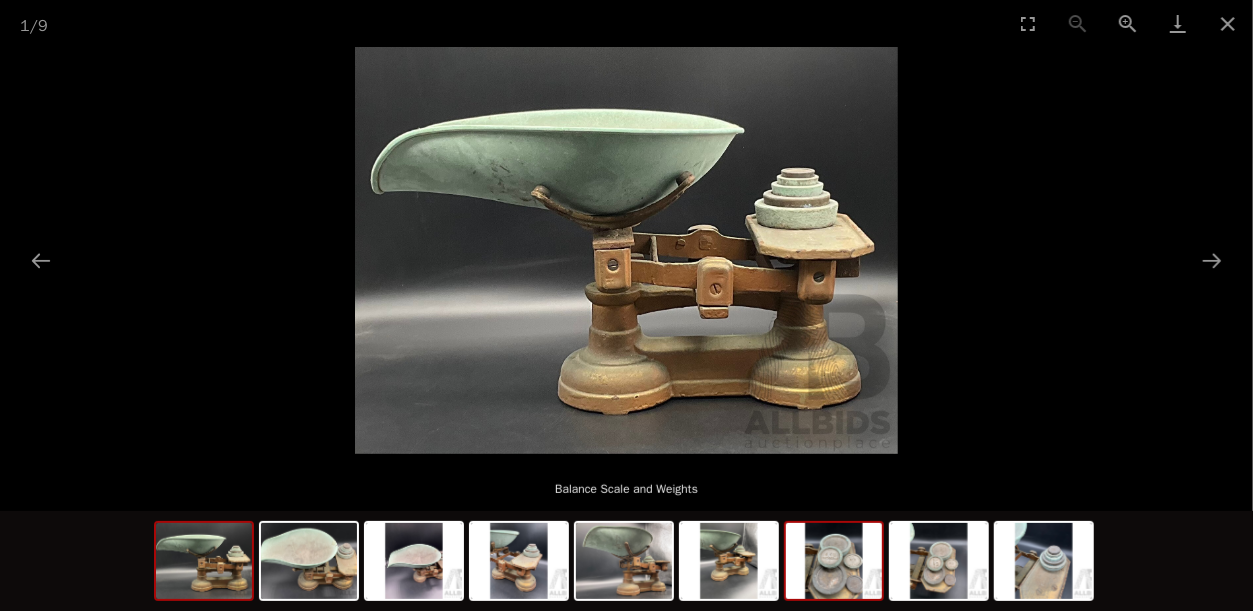 click at bounding box center (834, 561) 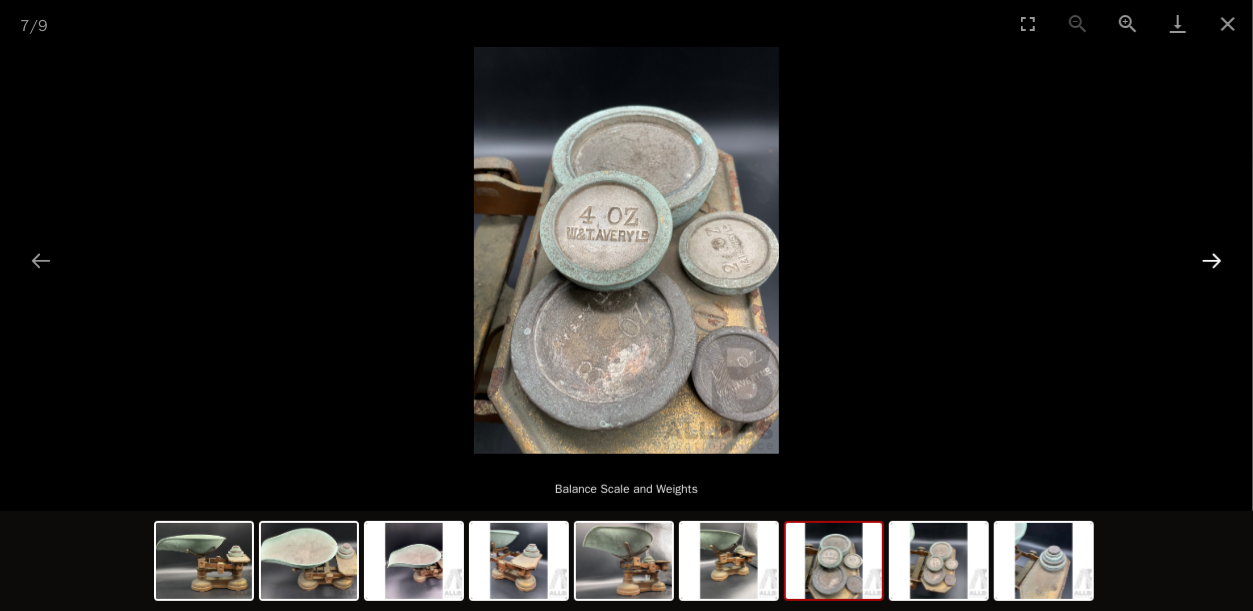 click at bounding box center (1212, 260) 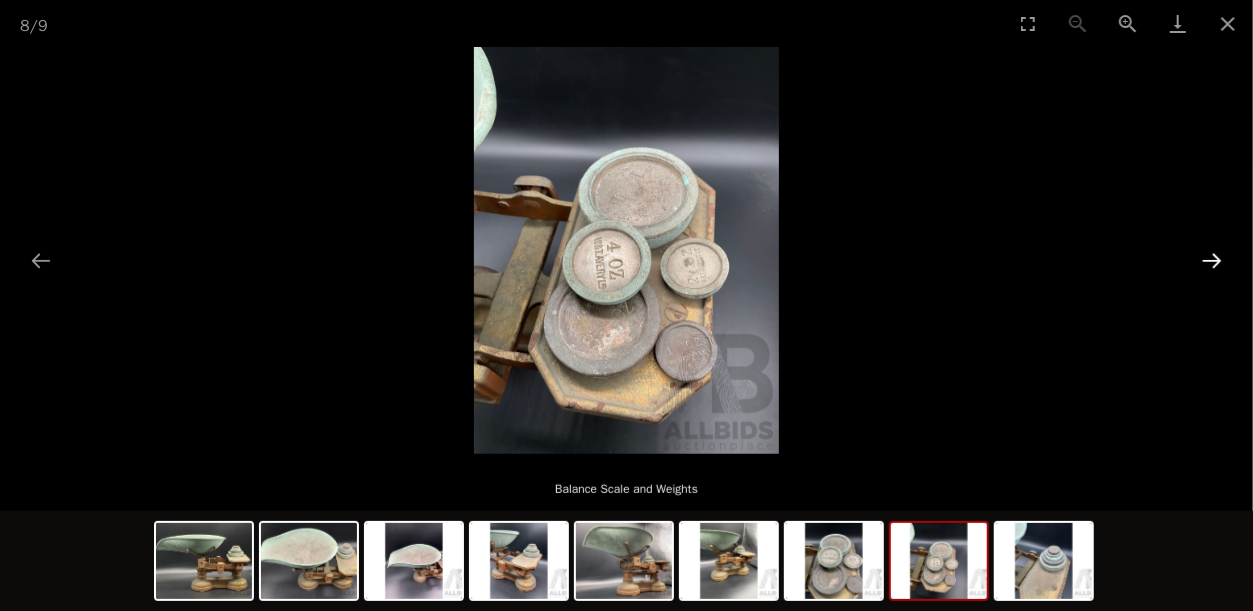 click at bounding box center (1212, 260) 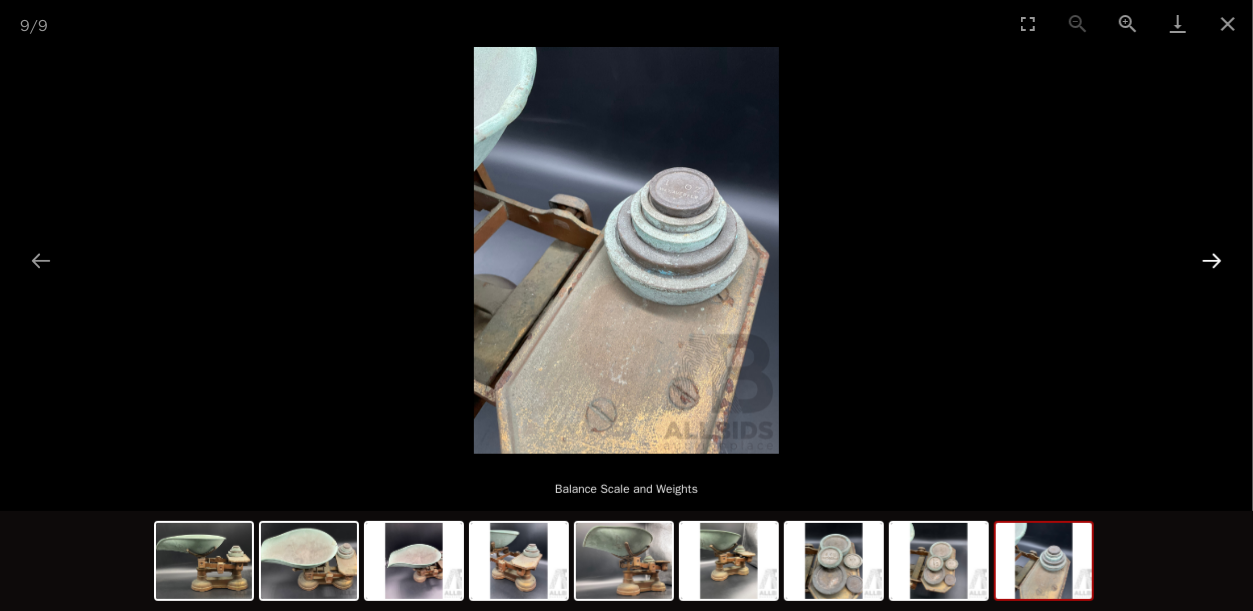 click at bounding box center (1212, 260) 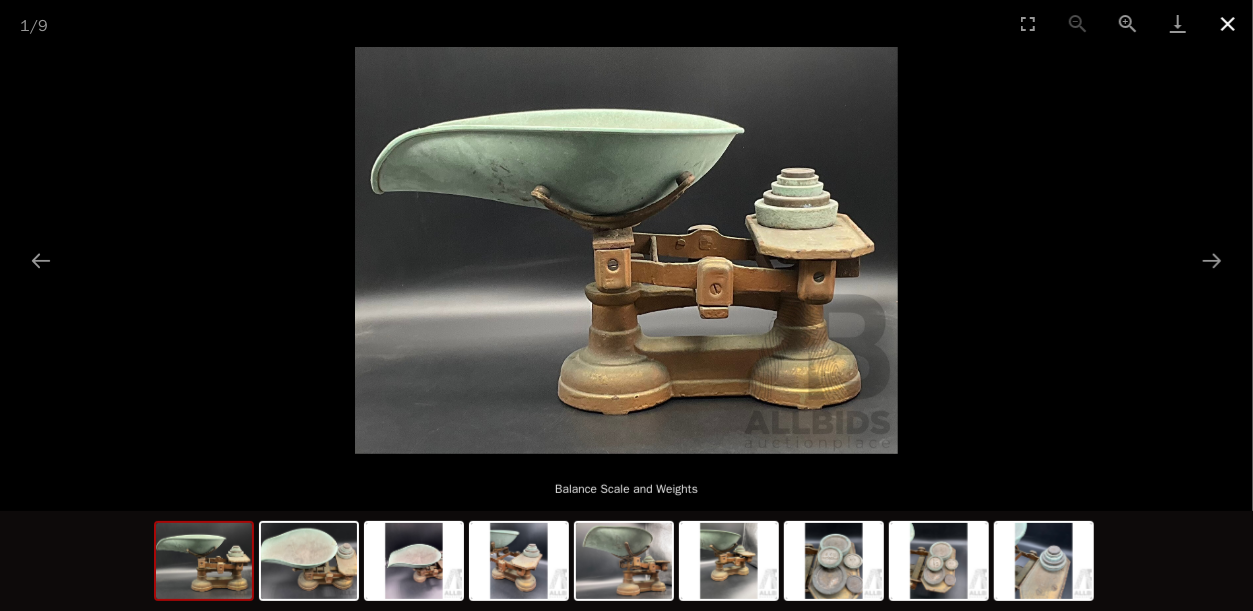 click at bounding box center [1228, 23] 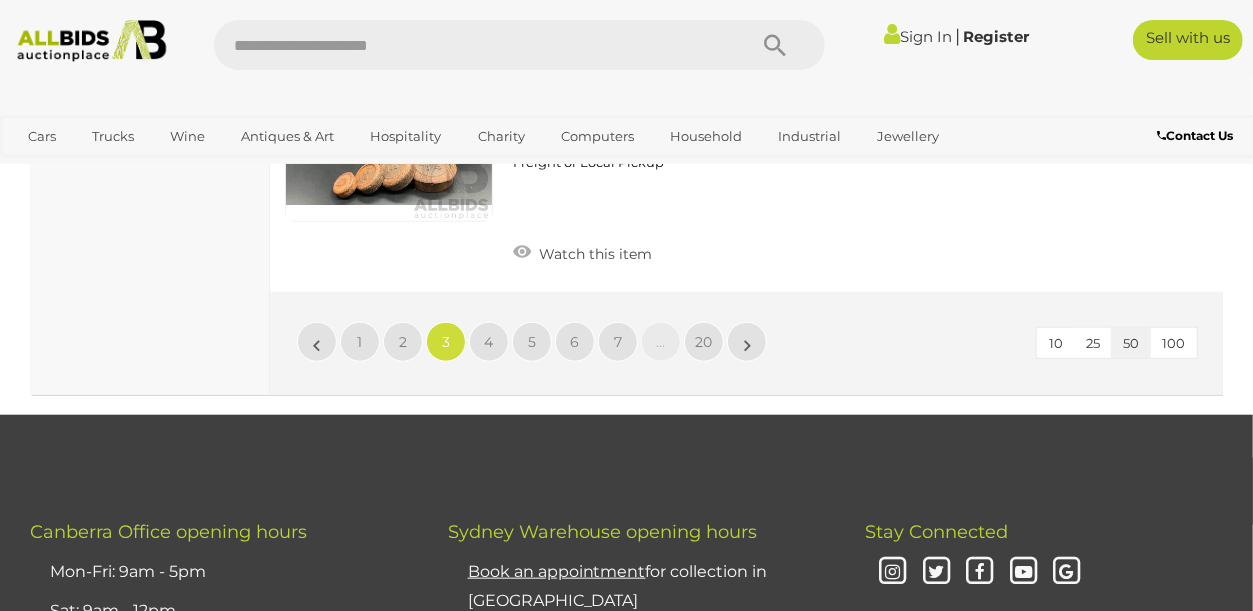 scroll, scrollTop: 15810, scrollLeft: 0, axis: vertical 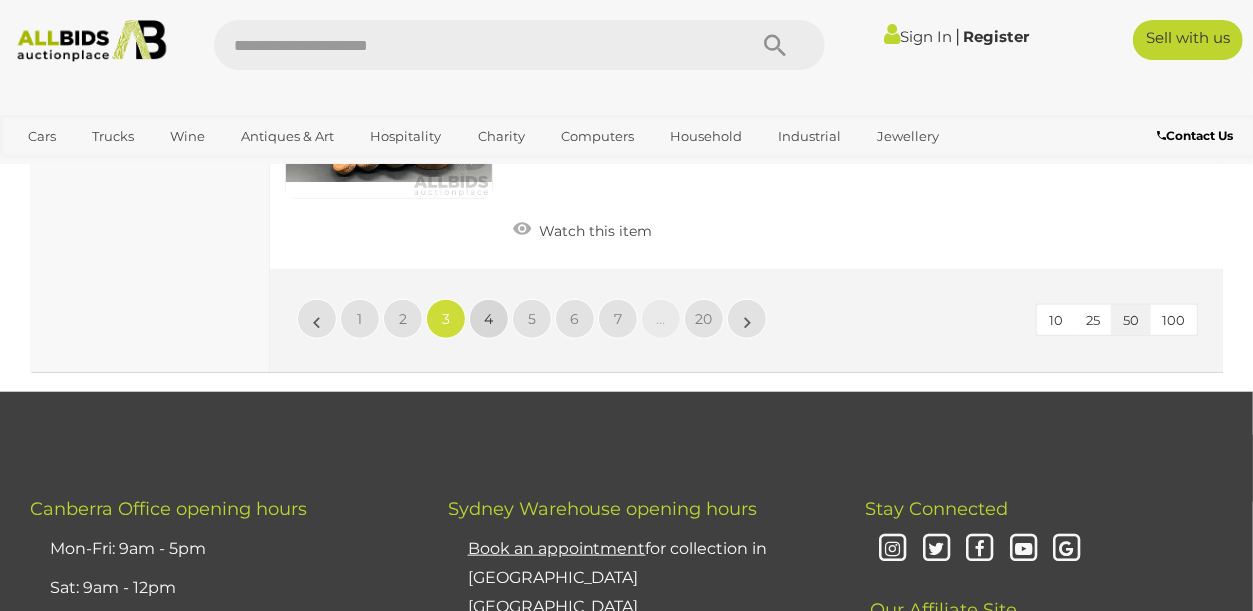 click on "4" at bounding box center [489, 319] 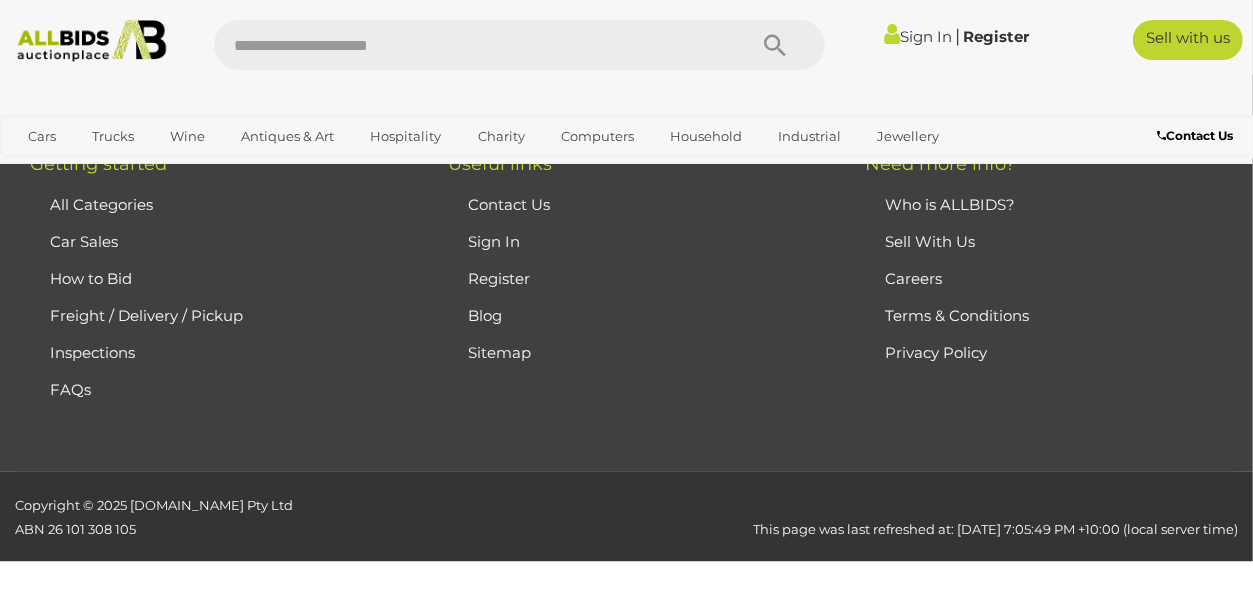 scroll, scrollTop: 446, scrollLeft: 0, axis: vertical 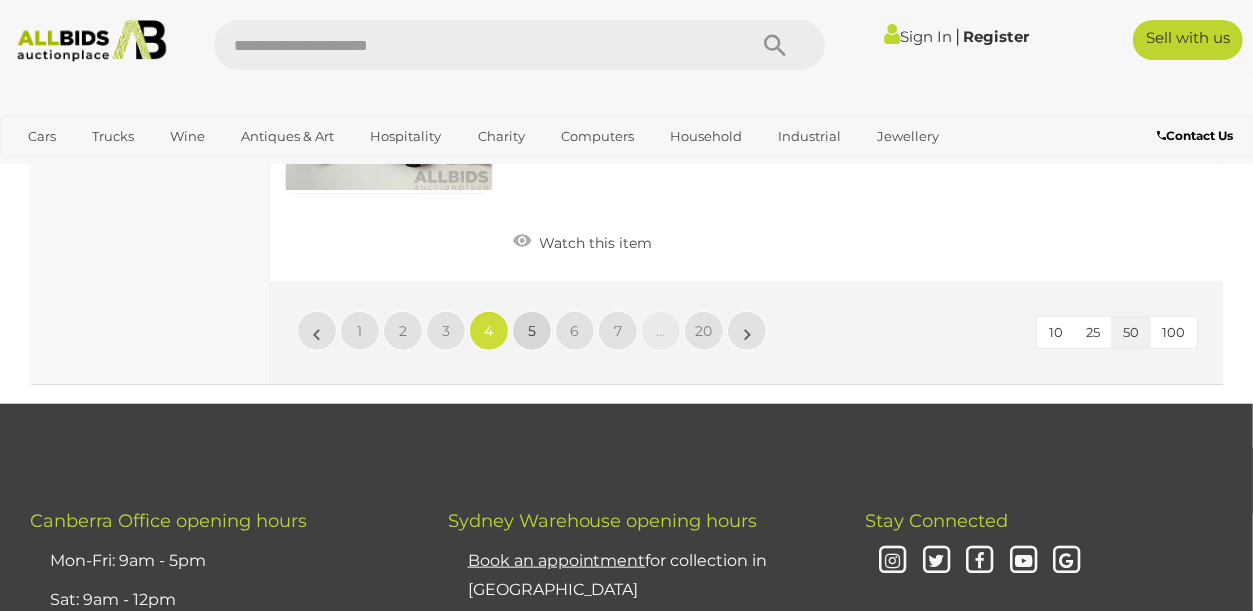 click on "5" at bounding box center (532, 331) 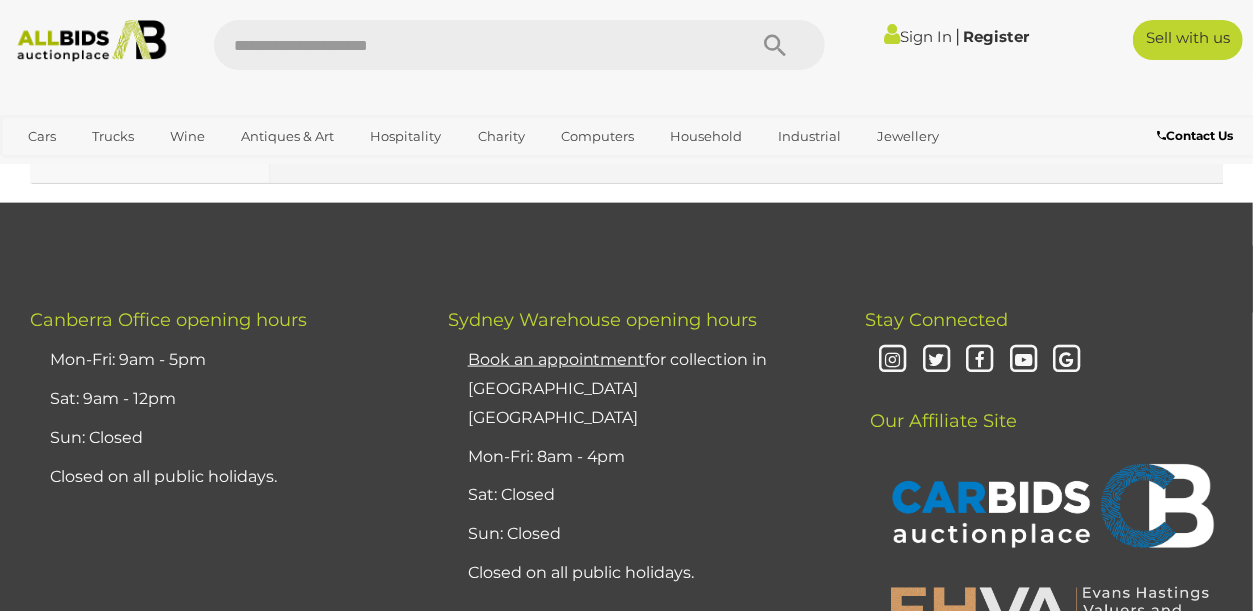 scroll, scrollTop: 16246, scrollLeft: 0, axis: vertical 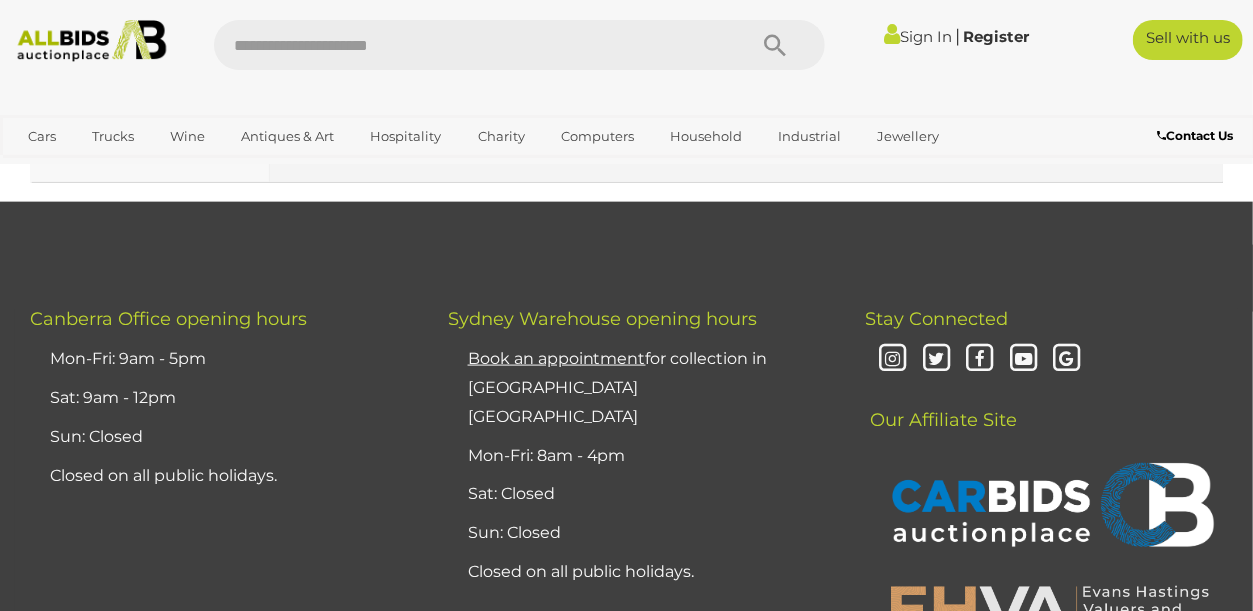 click on "6" at bounding box center (575, 129) 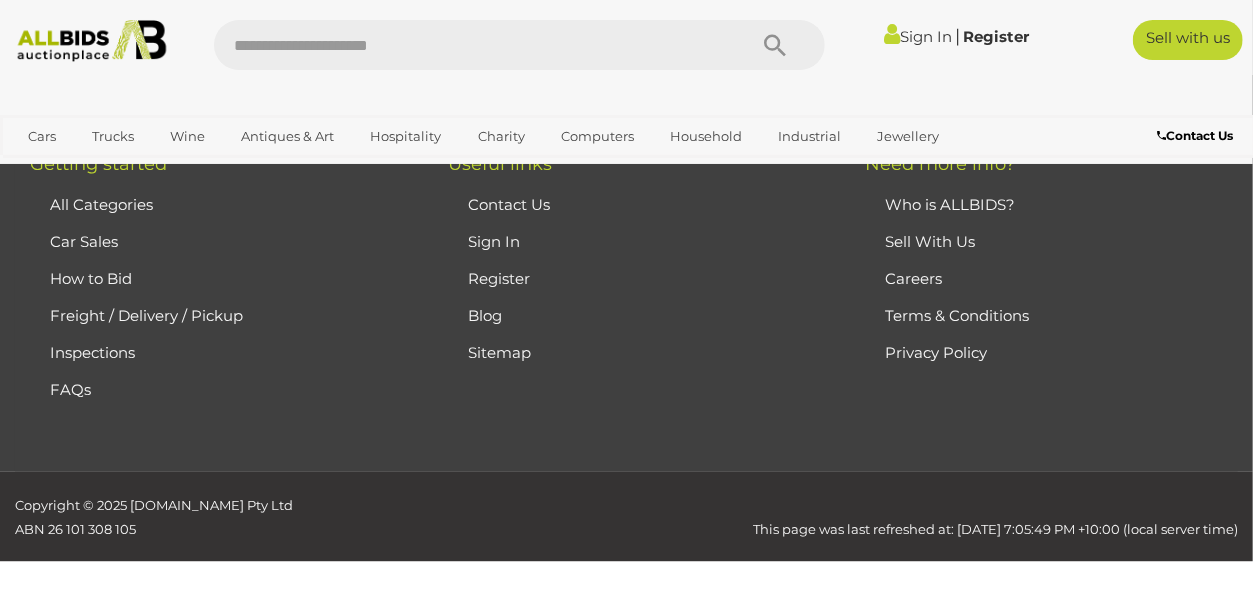 scroll, scrollTop: 446, scrollLeft: 0, axis: vertical 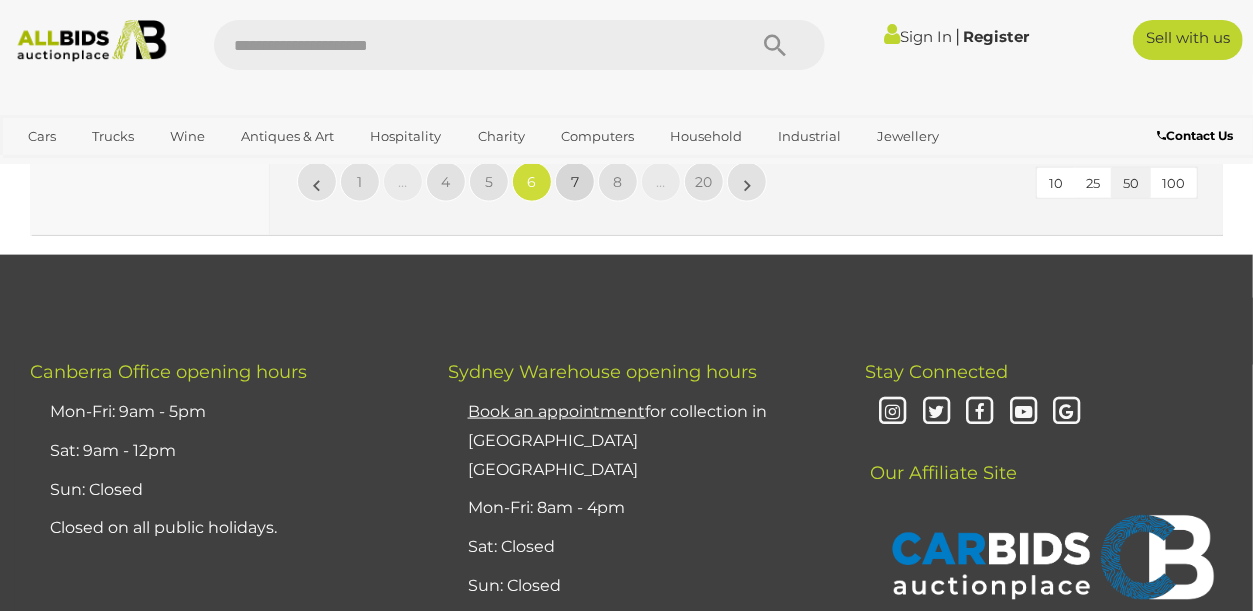 click on "7" at bounding box center [575, 182] 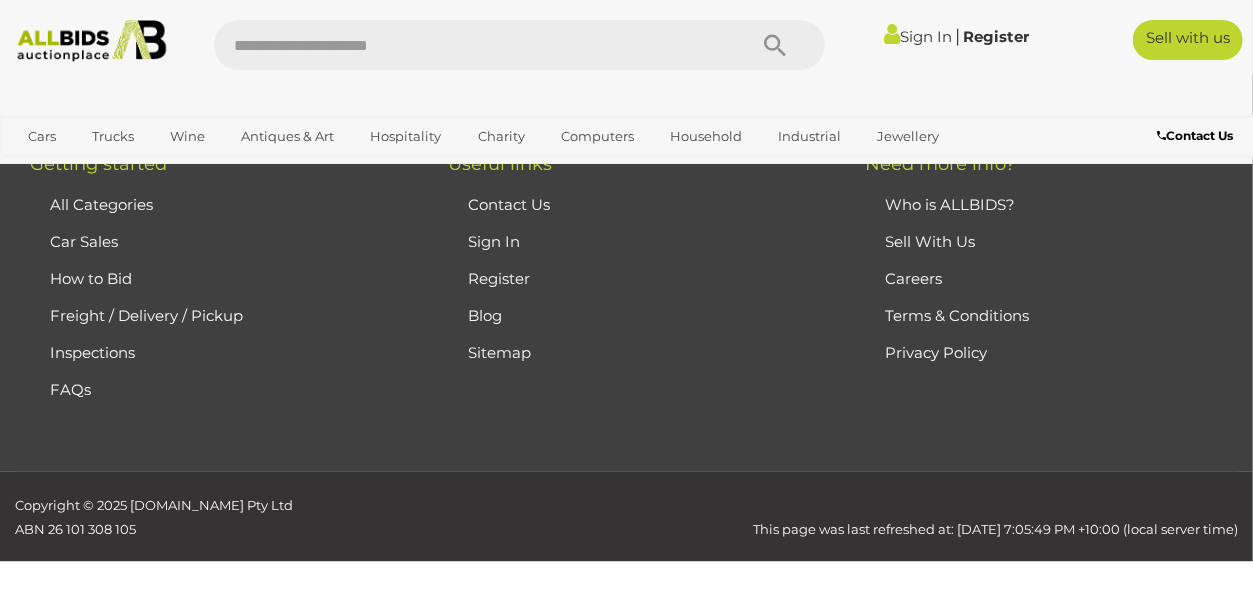 scroll, scrollTop: 446, scrollLeft: 0, axis: vertical 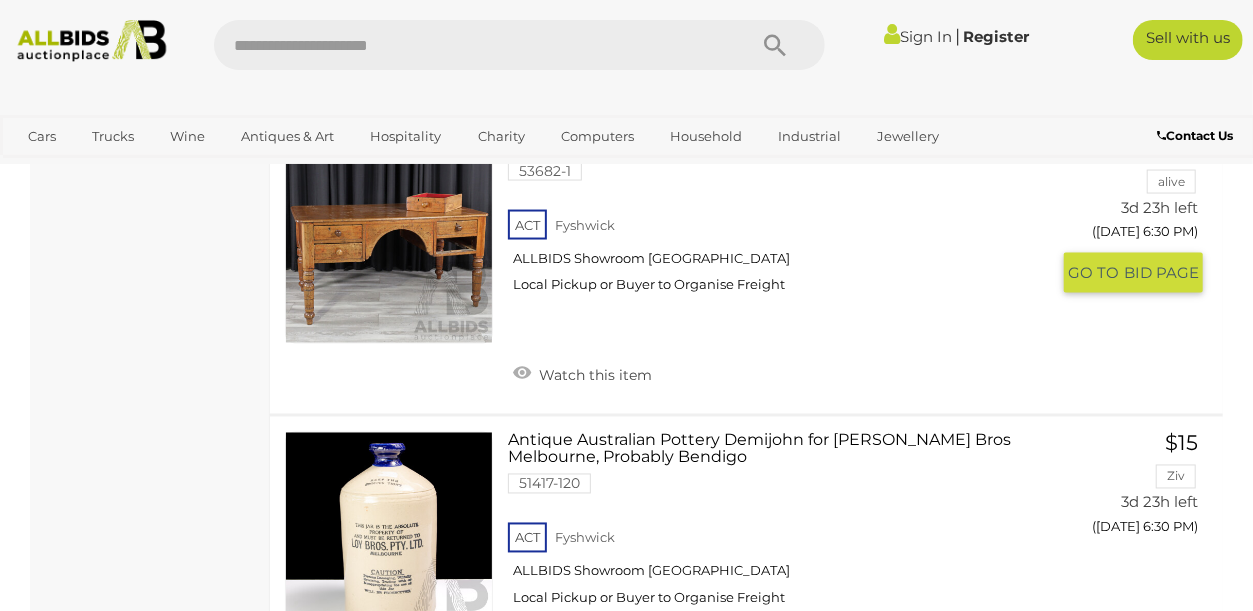 click at bounding box center [389, 240] 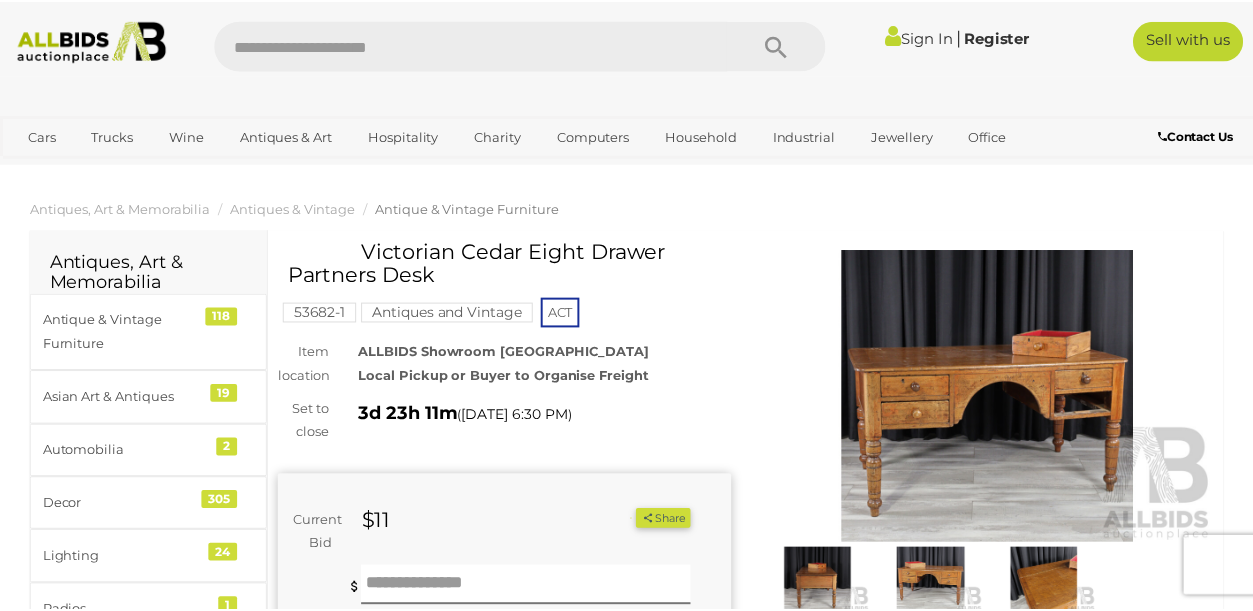 scroll, scrollTop: 0, scrollLeft: 0, axis: both 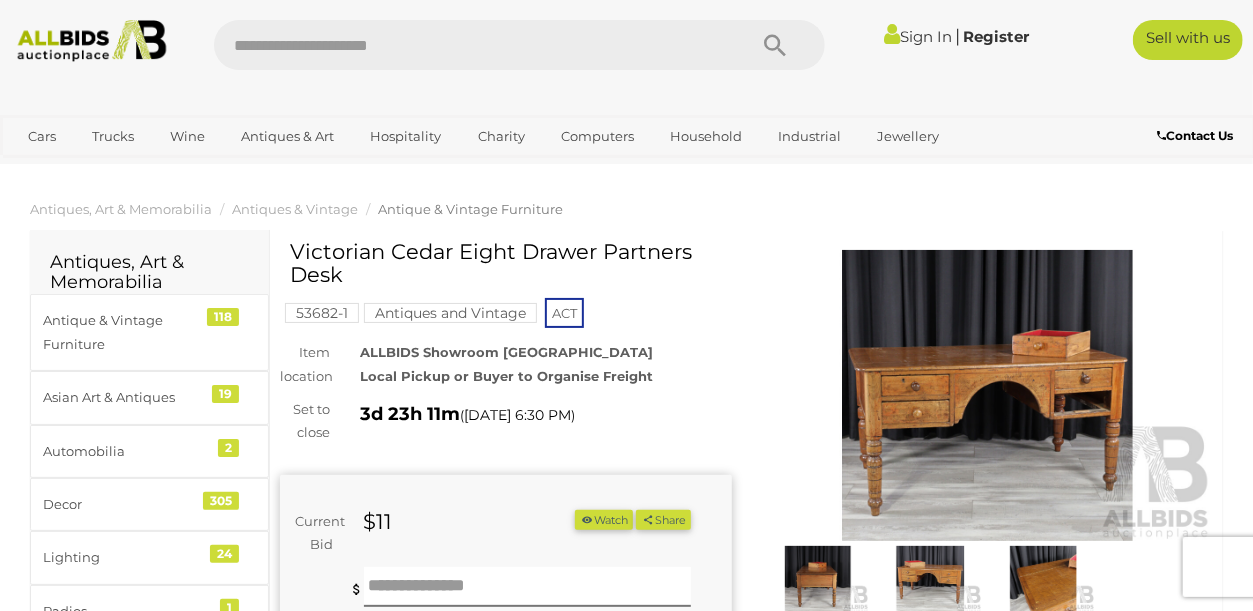 click at bounding box center [988, 395] 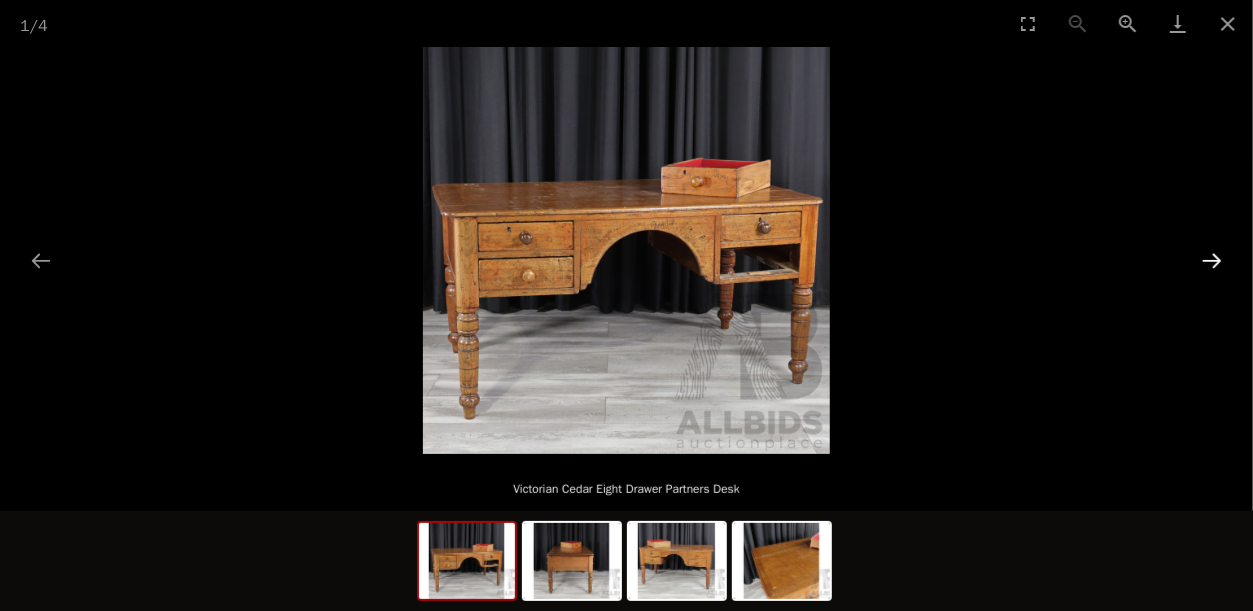 click at bounding box center [1212, 260] 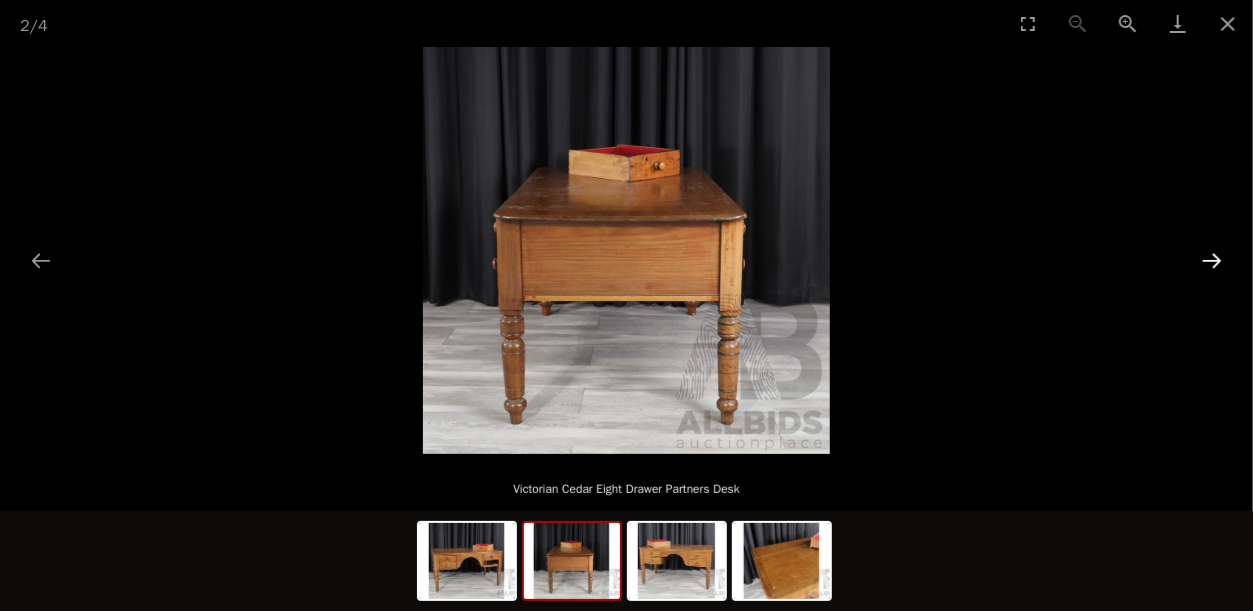 click at bounding box center [1212, 260] 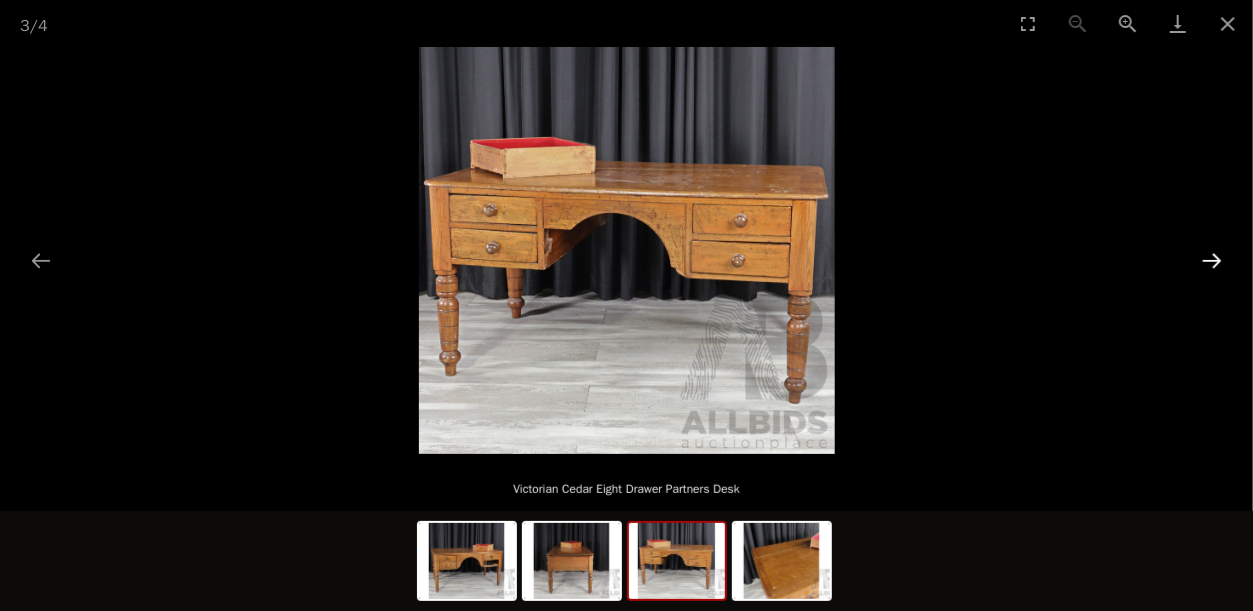 click at bounding box center [1212, 260] 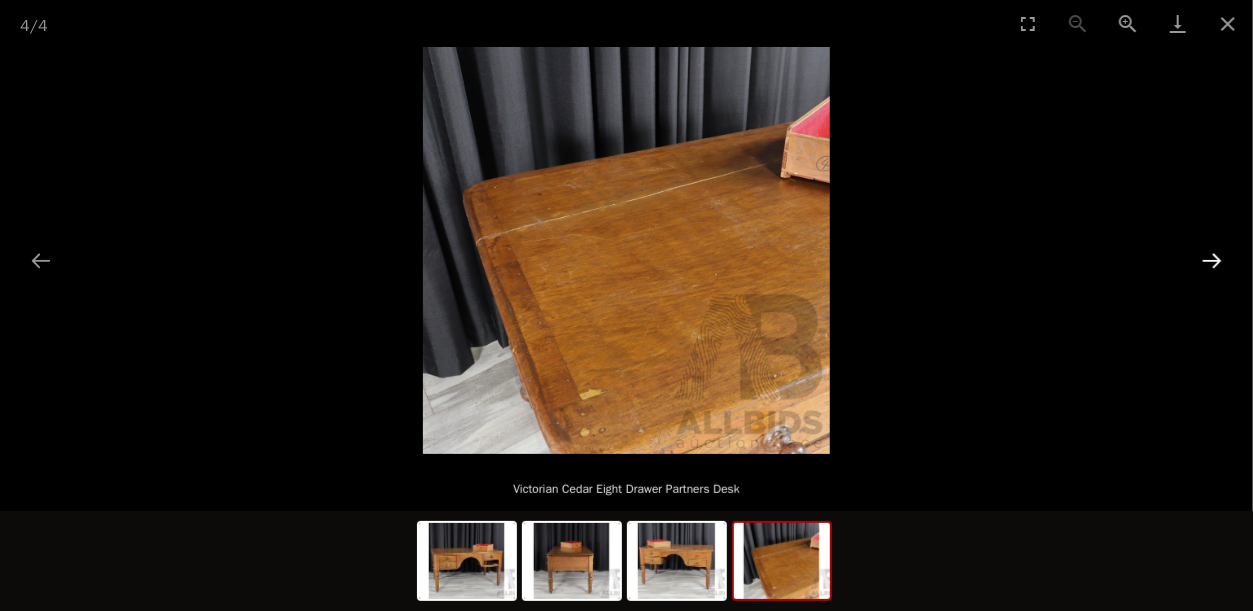 click at bounding box center (1212, 260) 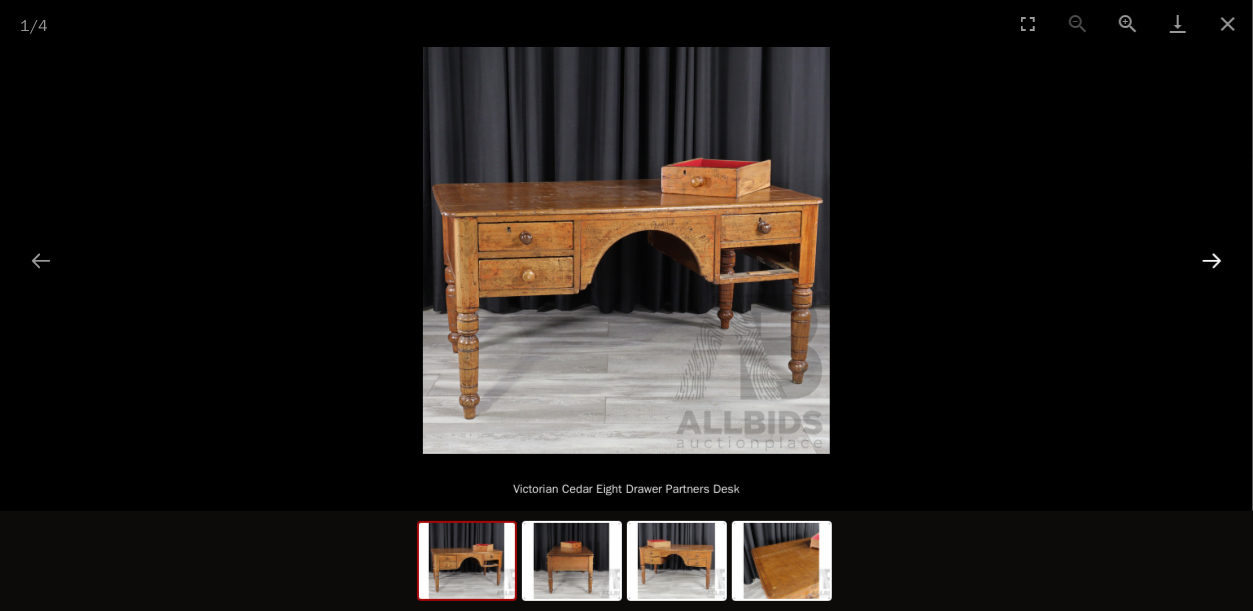 click at bounding box center [1212, 260] 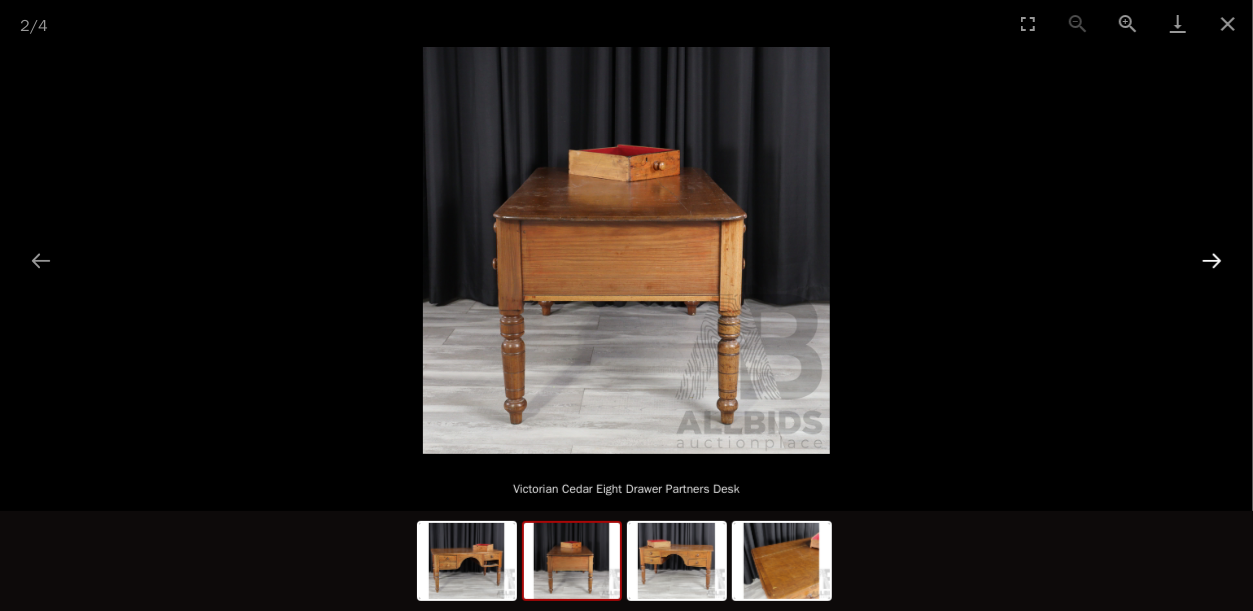 click at bounding box center [1212, 260] 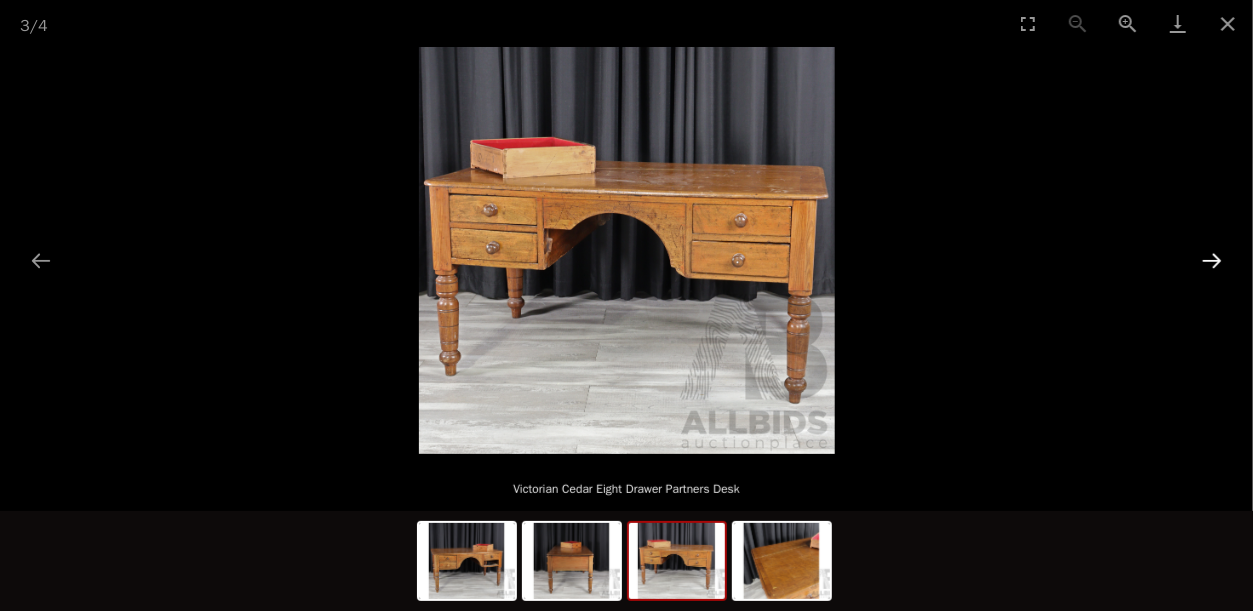 click at bounding box center [1212, 260] 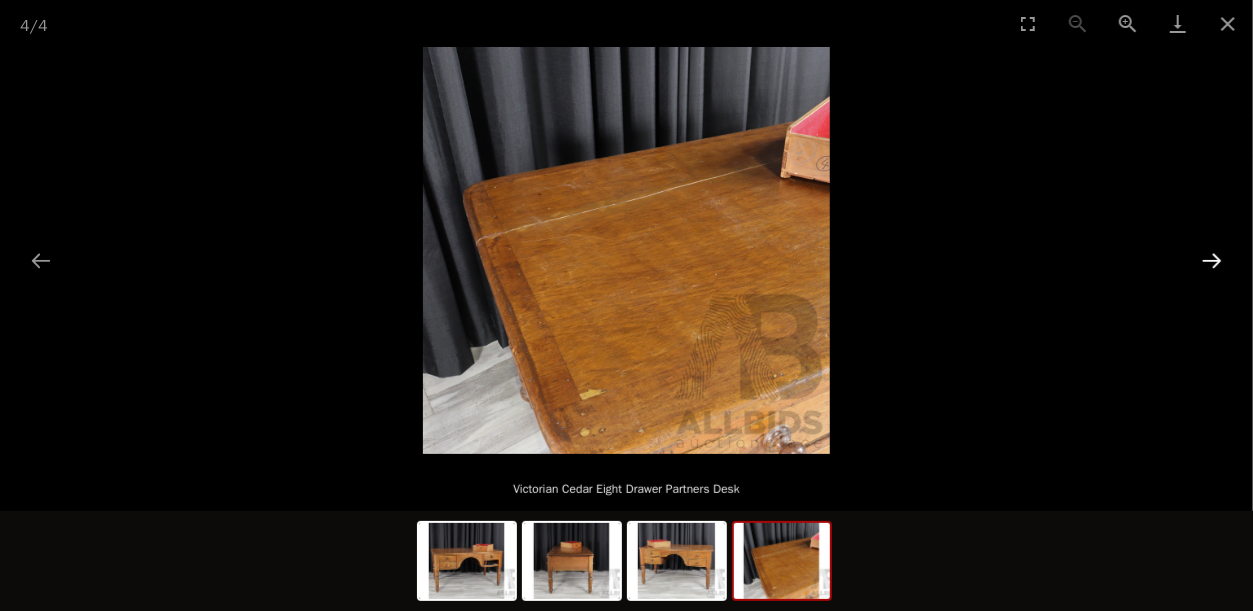 click at bounding box center [1212, 260] 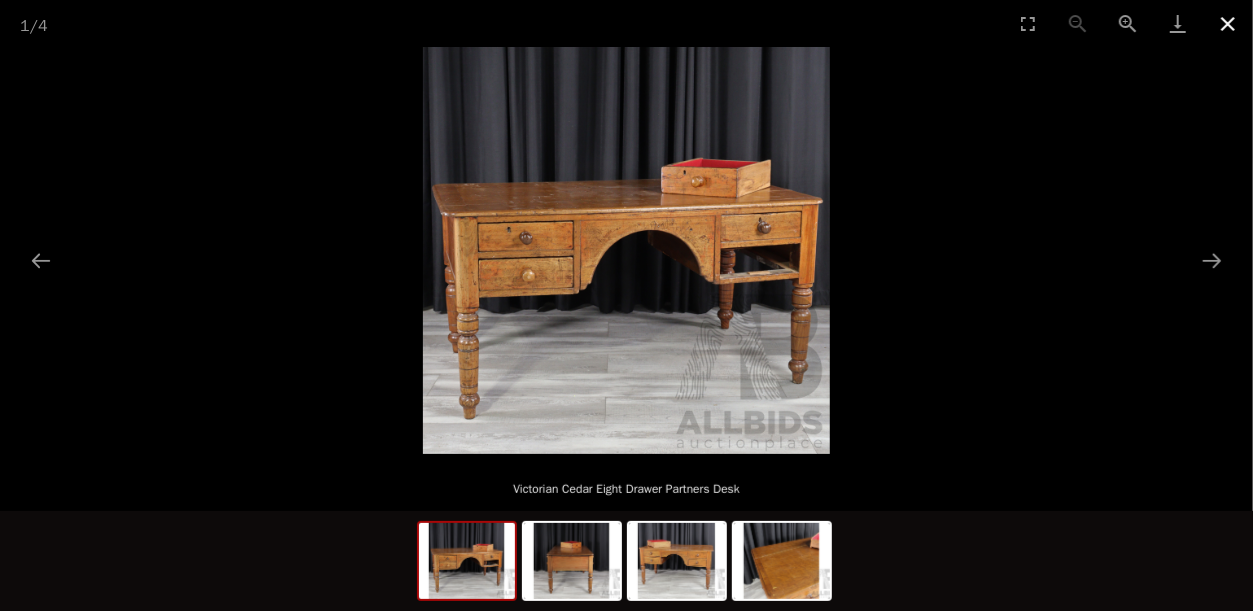 click at bounding box center (1228, 23) 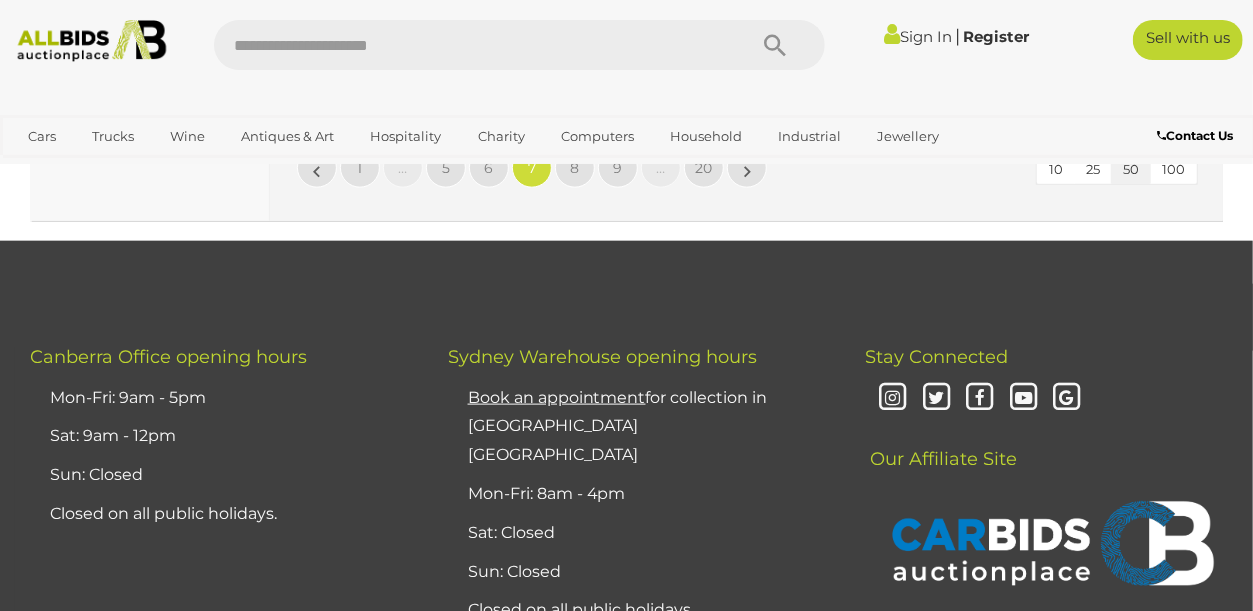 scroll, scrollTop: 16106, scrollLeft: 0, axis: vertical 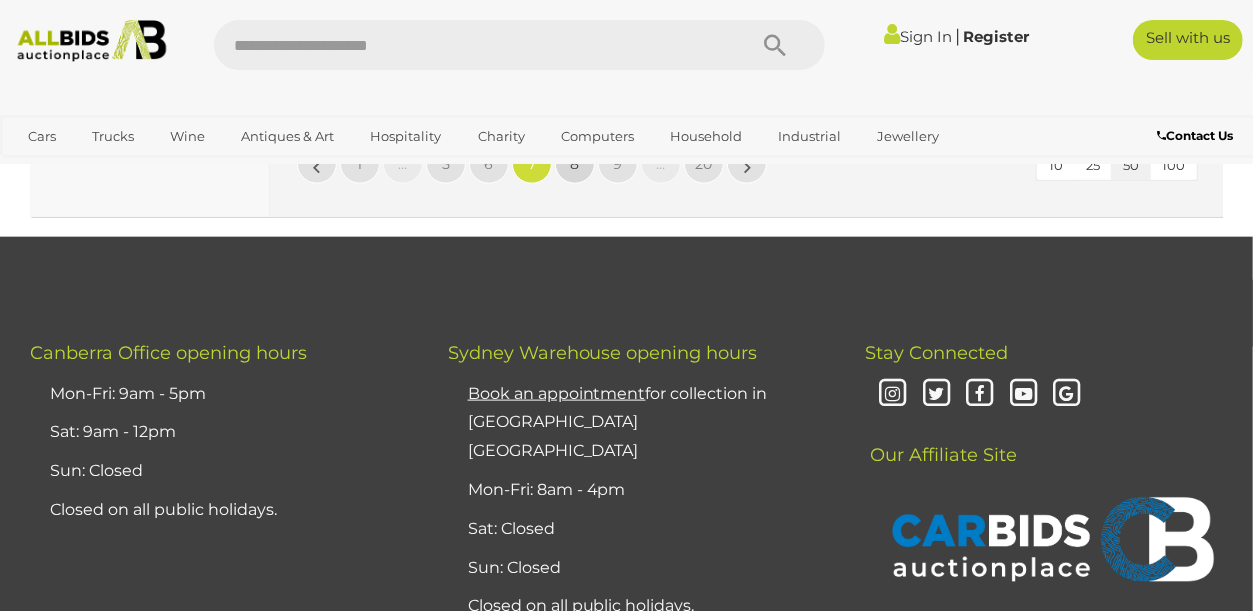 click on "8" at bounding box center [575, 164] 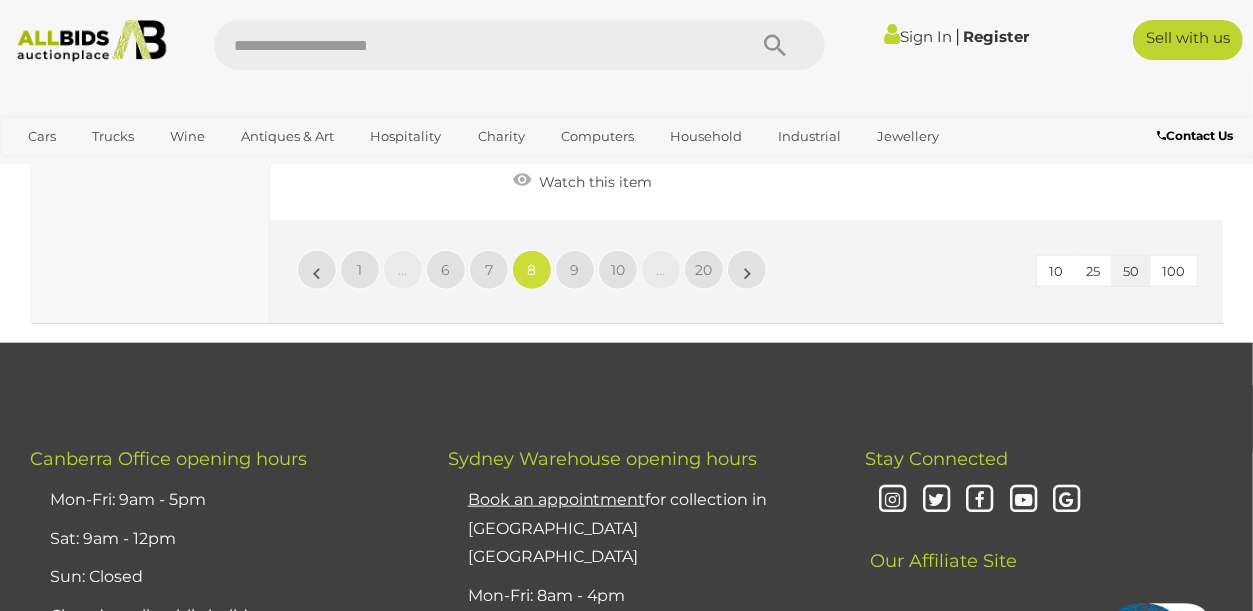scroll, scrollTop: 15913, scrollLeft: 0, axis: vertical 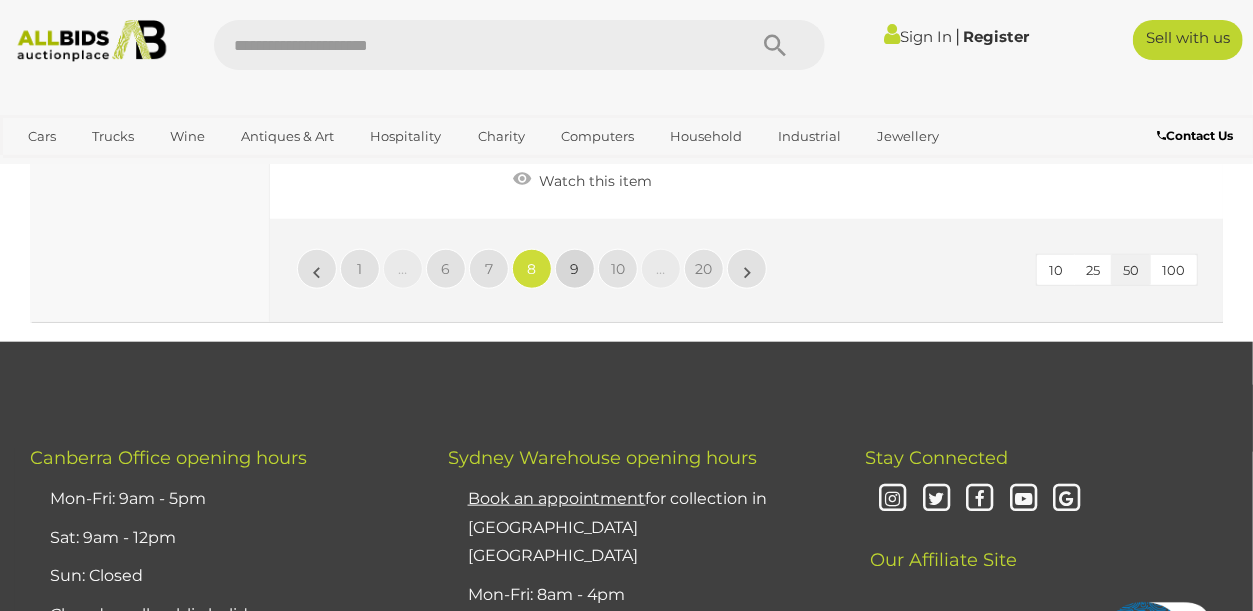 click on "9" at bounding box center [575, 269] 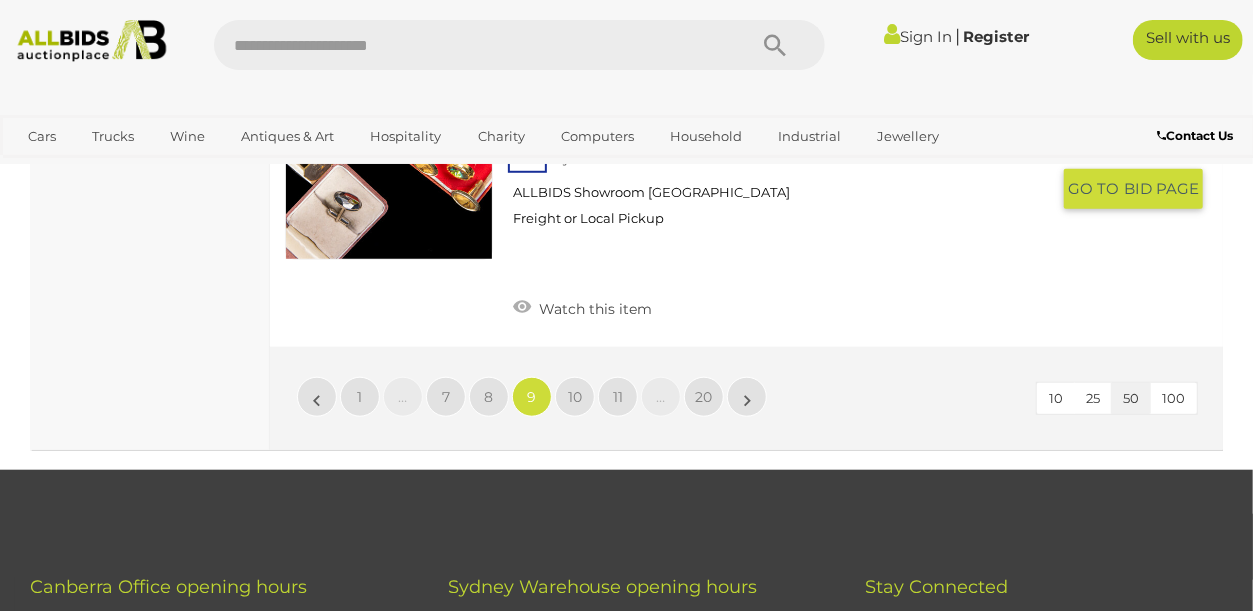 scroll, scrollTop: 15980, scrollLeft: 0, axis: vertical 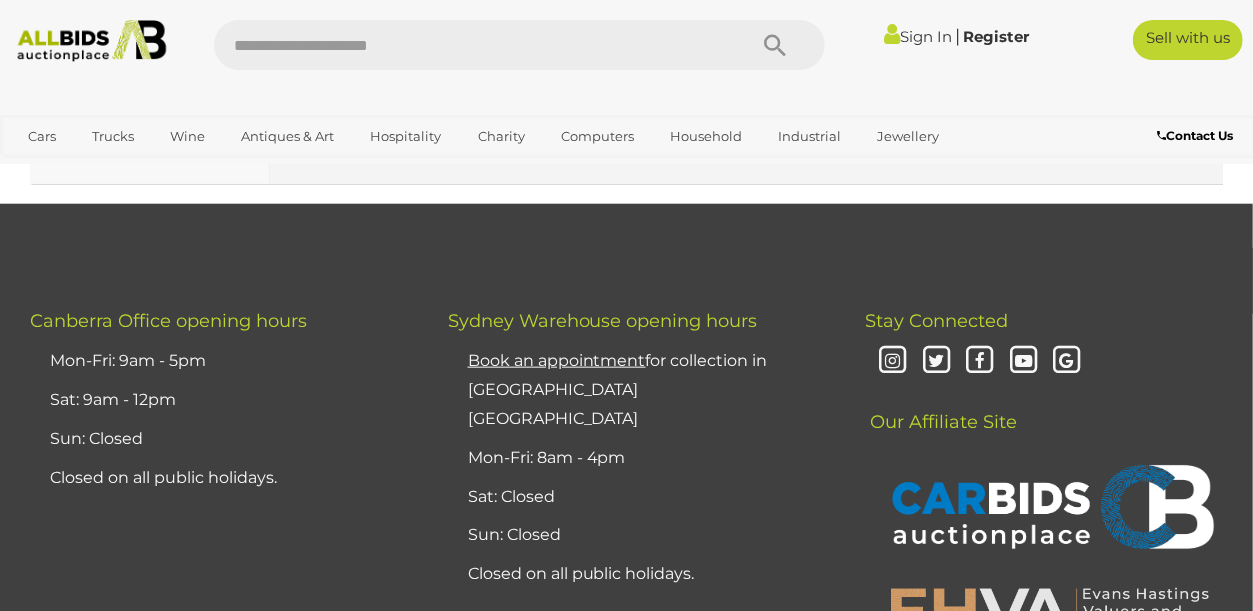 click on "10" at bounding box center (575, 131) 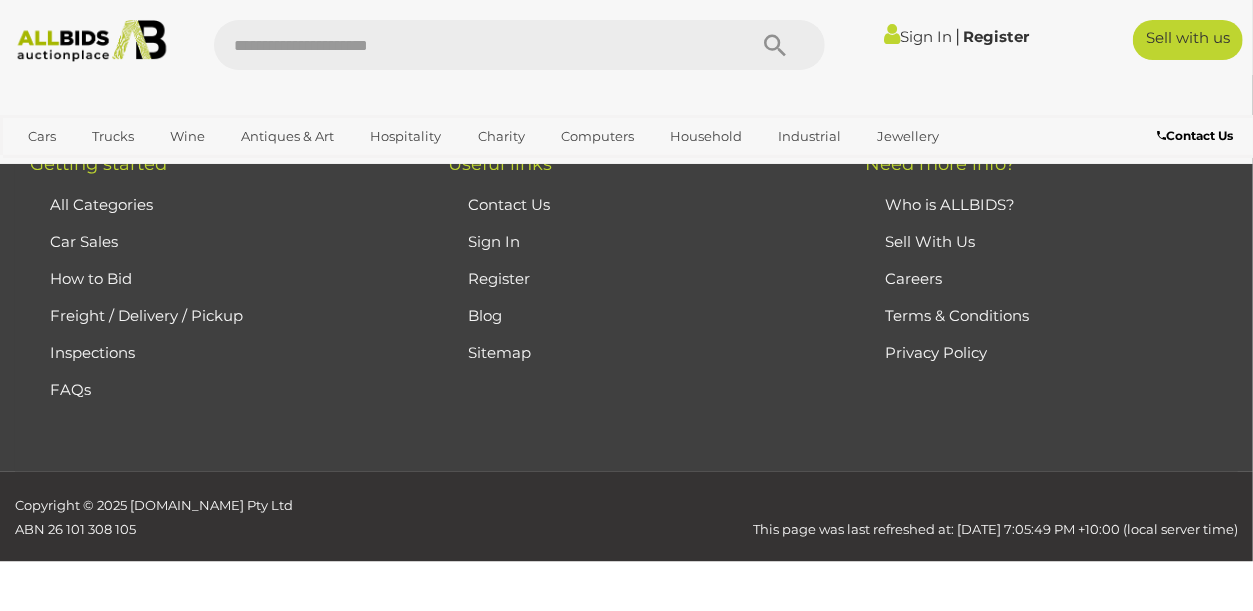 scroll, scrollTop: 446, scrollLeft: 0, axis: vertical 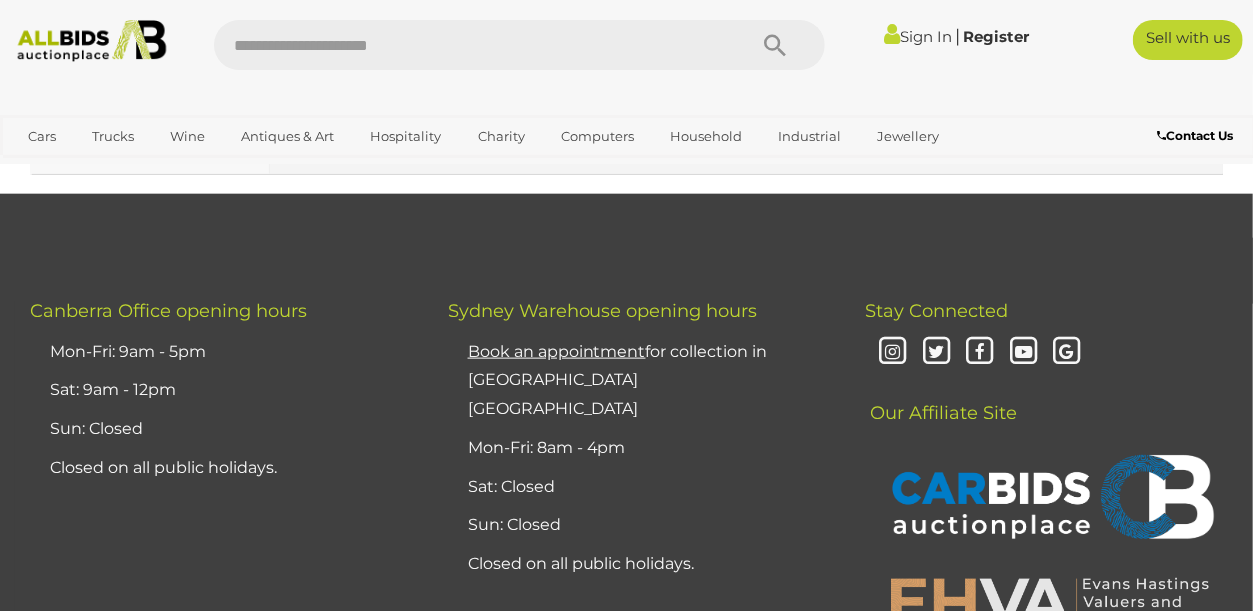 click on "11" at bounding box center (575, 121) 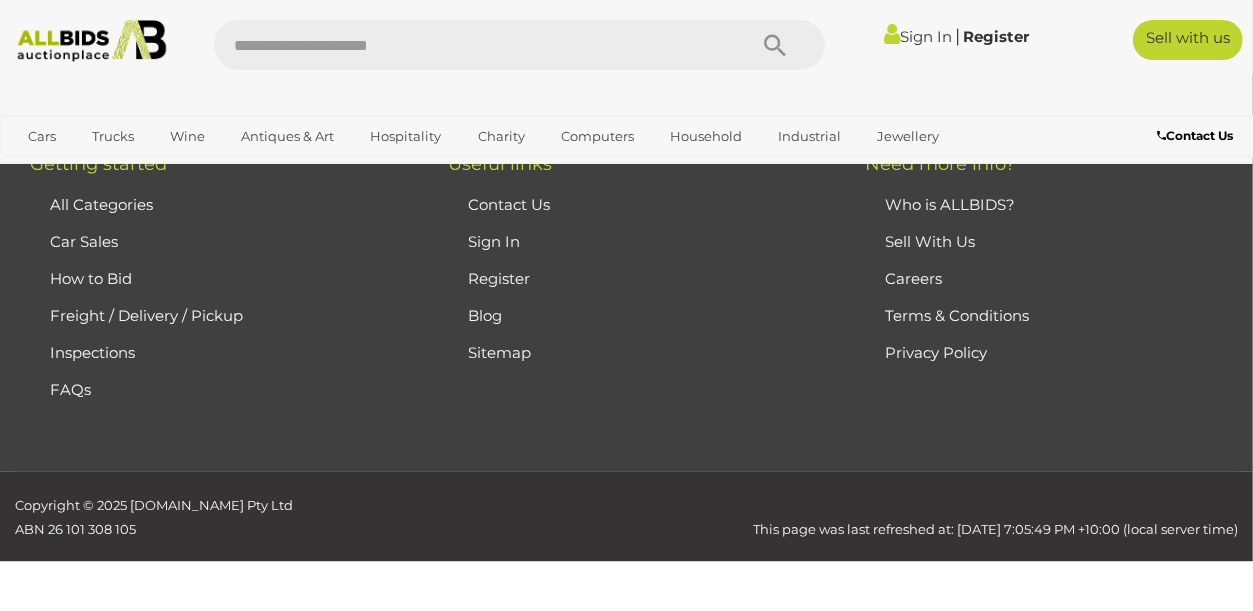 scroll, scrollTop: 446, scrollLeft: 0, axis: vertical 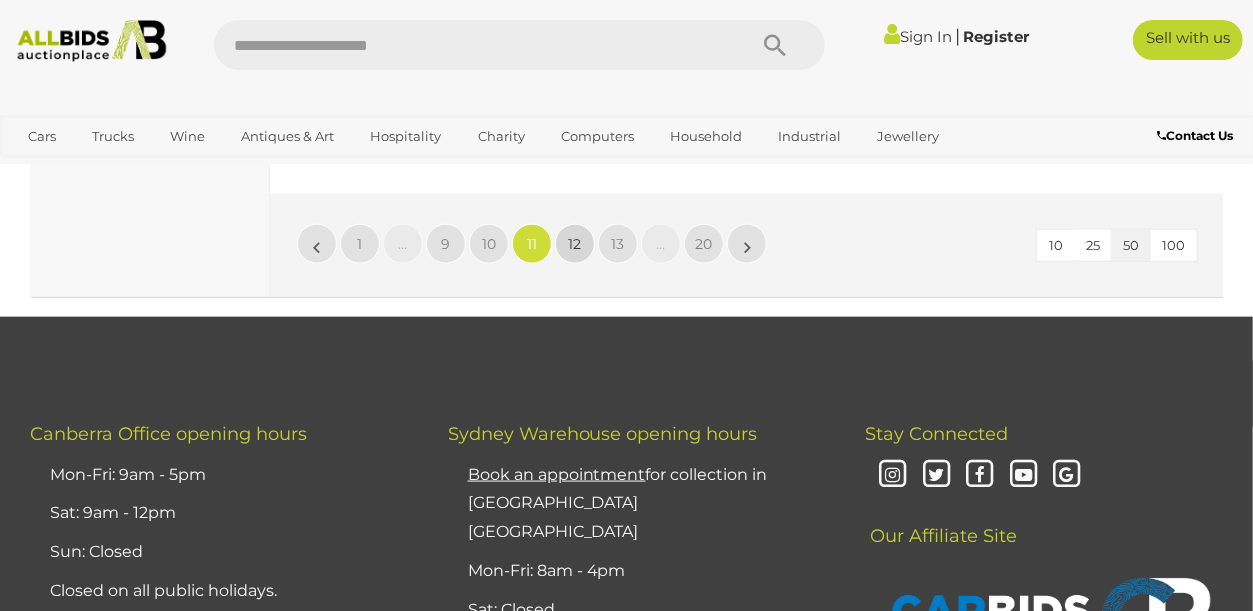 click on "12" at bounding box center (575, 244) 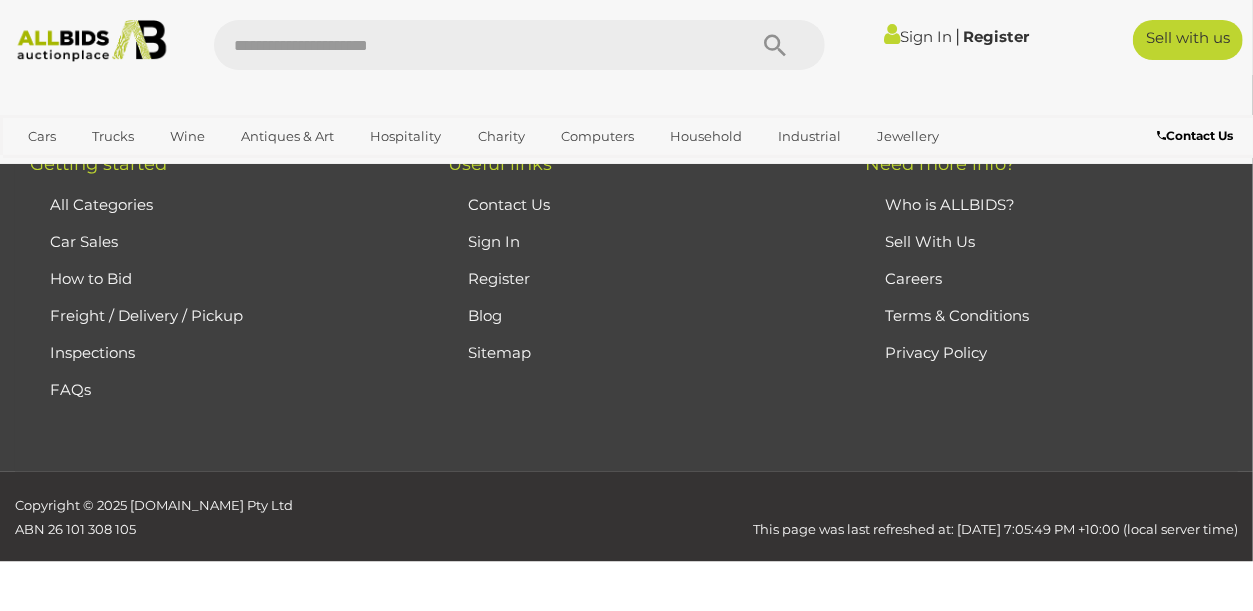 scroll, scrollTop: 446, scrollLeft: 0, axis: vertical 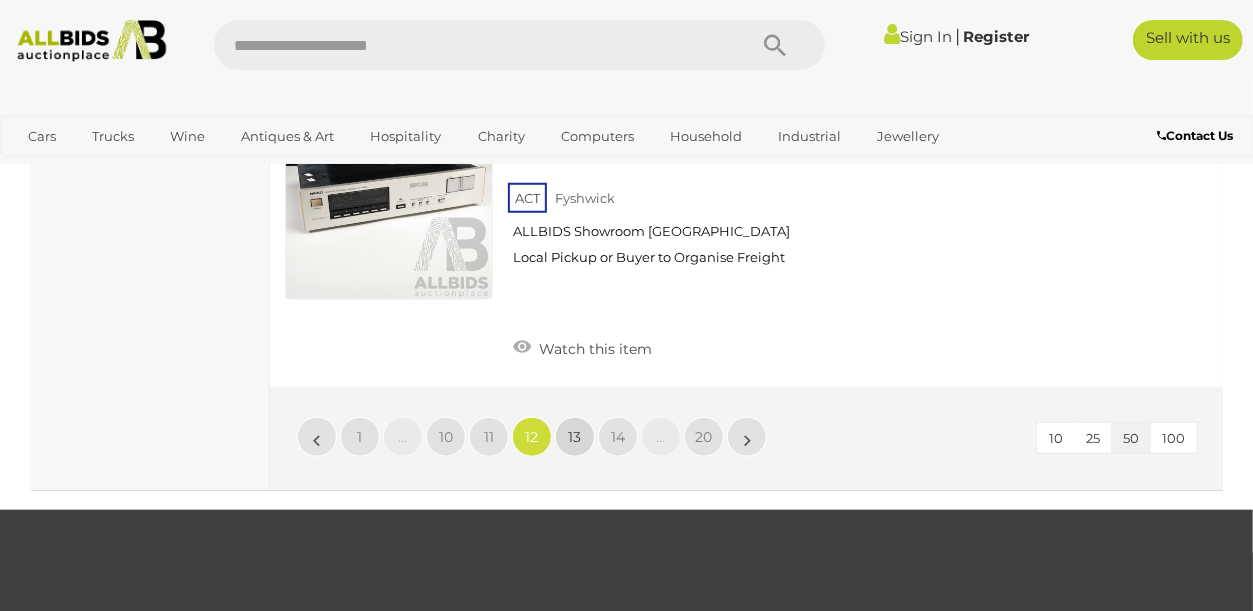 click on "13" at bounding box center (575, 437) 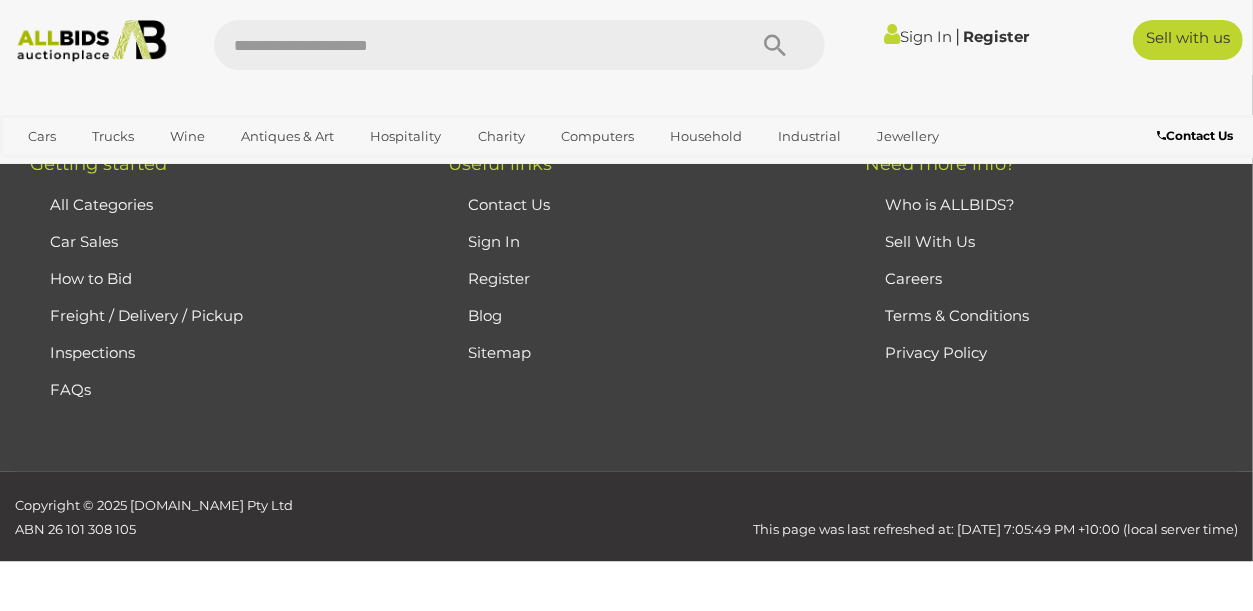 scroll, scrollTop: 446, scrollLeft: 0, axis: vertical 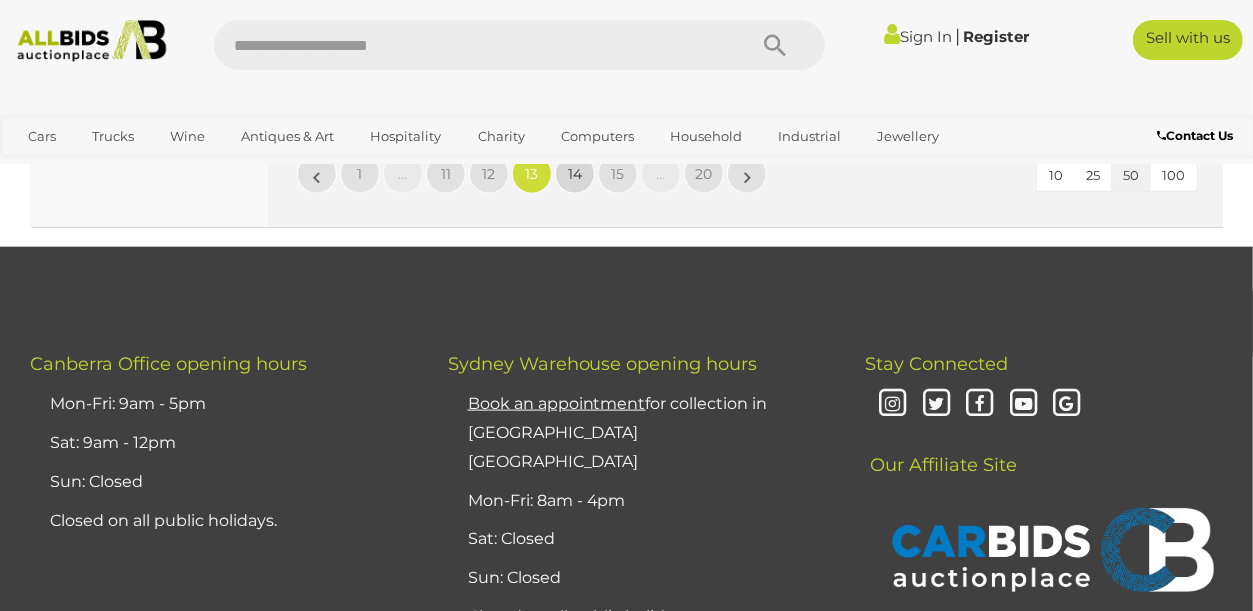 click on "14" at bounding box center (575, 174) 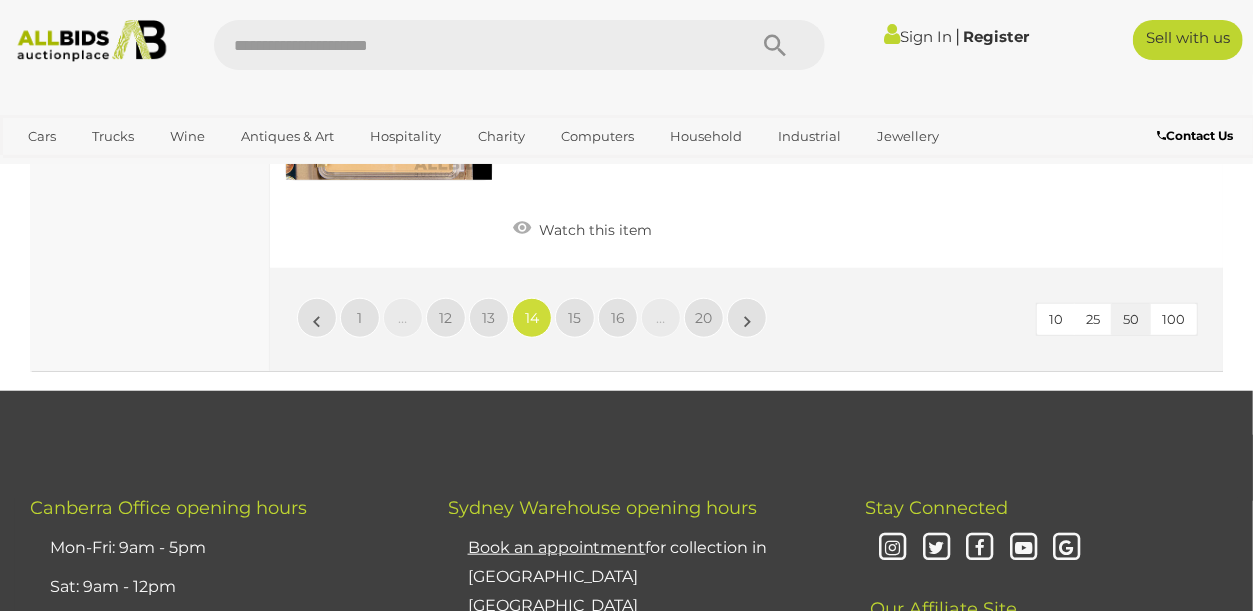 scroll, scrollTop: 15713, scrollLeft: 0, axis: vertical 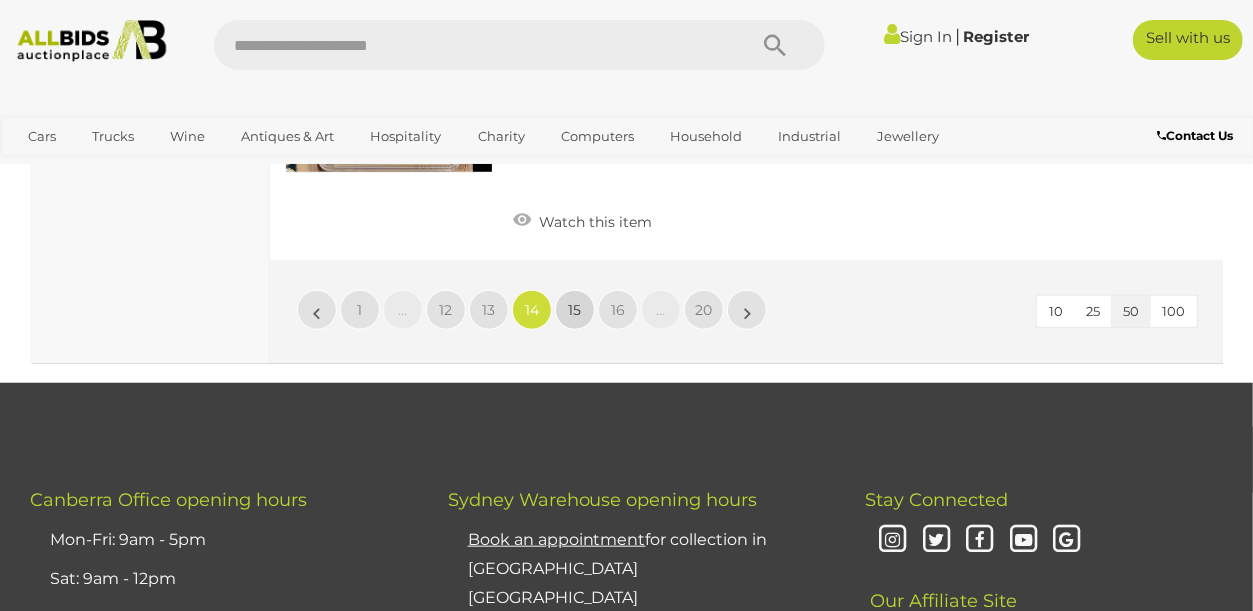 click on "15" at bounding box center (575, 310) 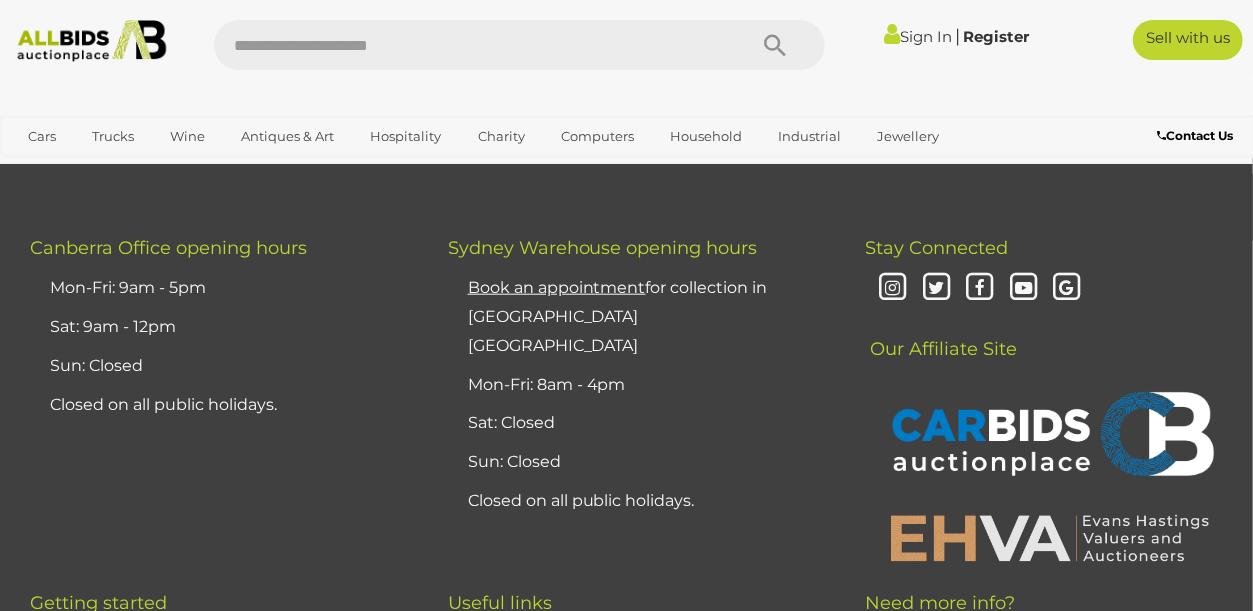 scroll, scrollTop: 15846, scrollLeft: 0, axis: vertical 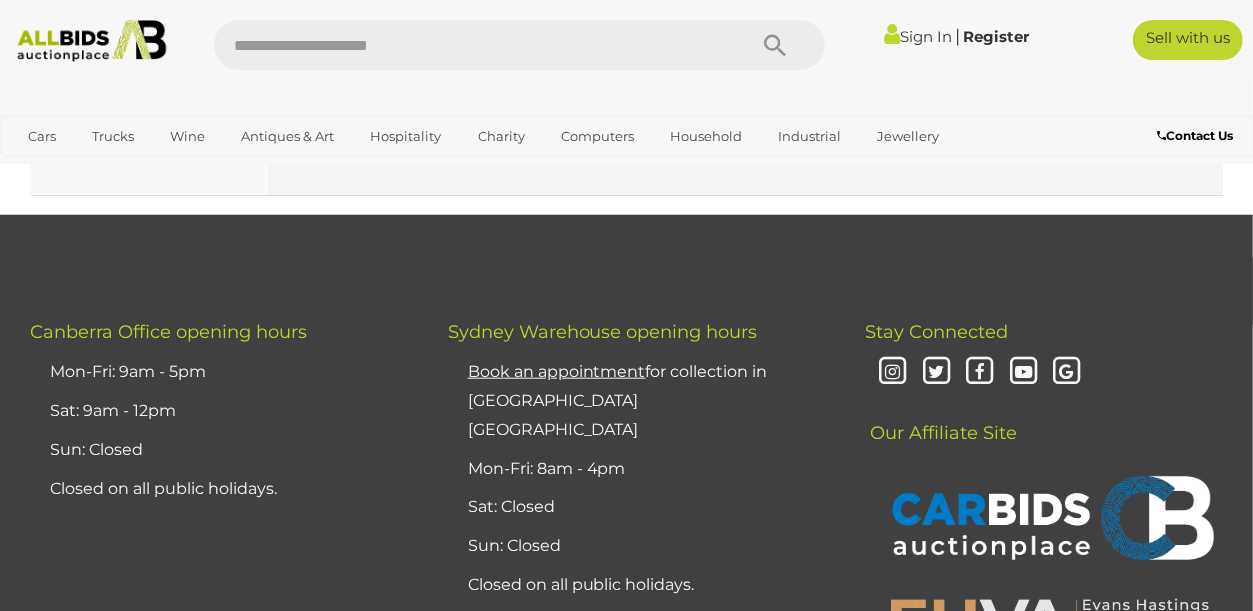 click on "16" at bounding box center [575, 142] 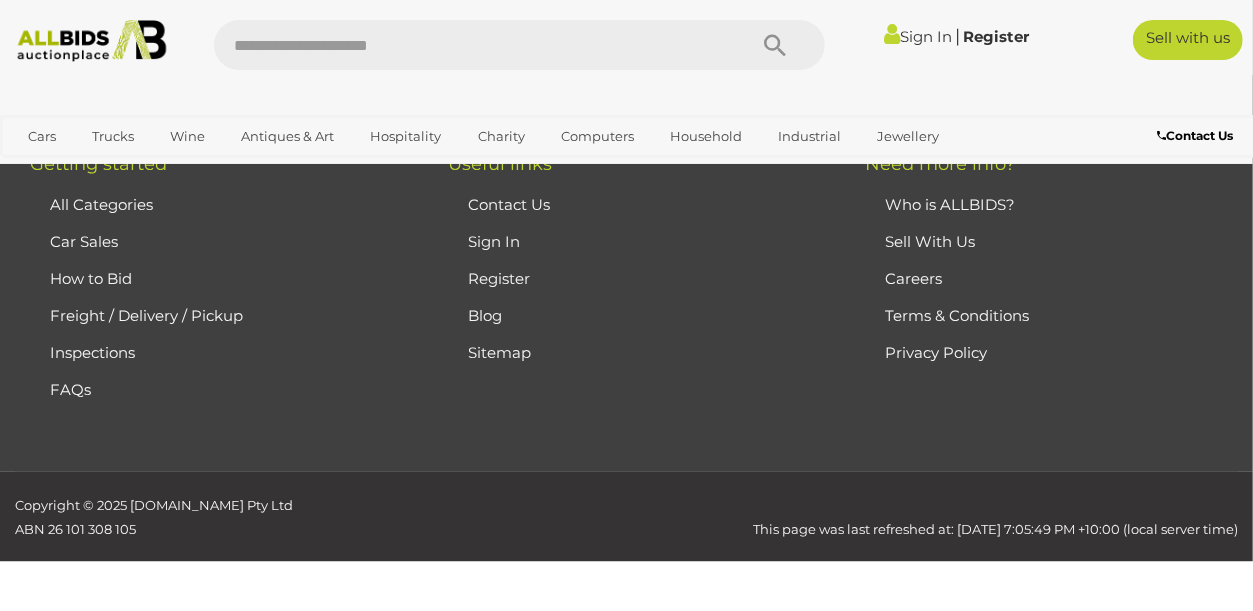 scroll, scrollTop: 446, scrollLeft: 0, axis: vertical 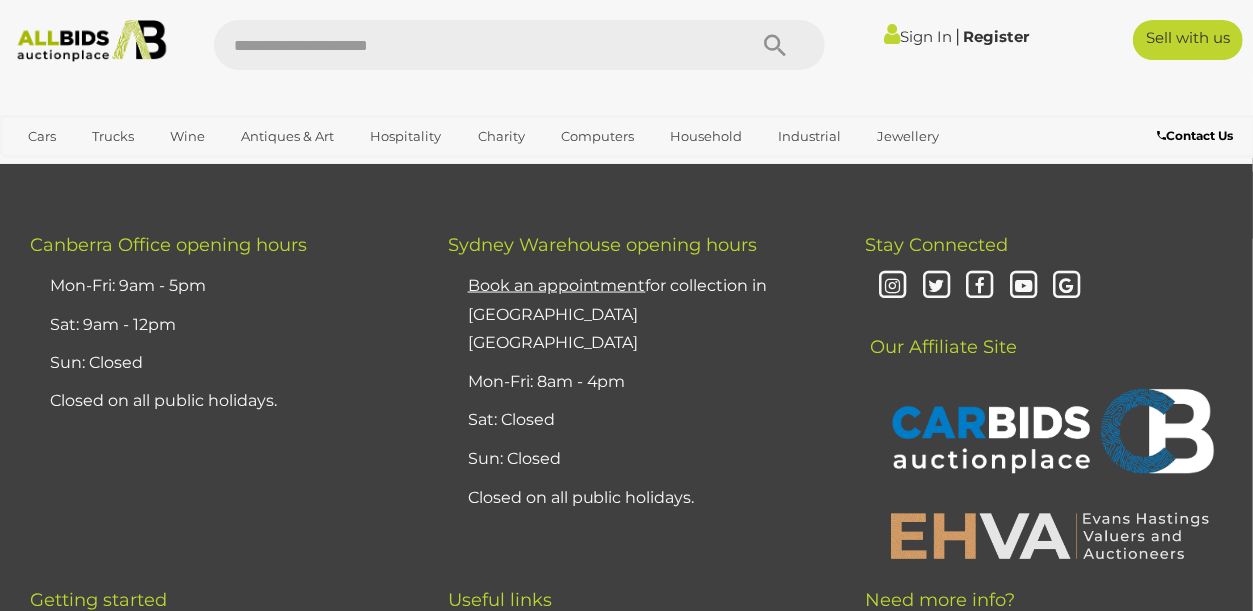 click on "17" at bounding box center [575, 56] 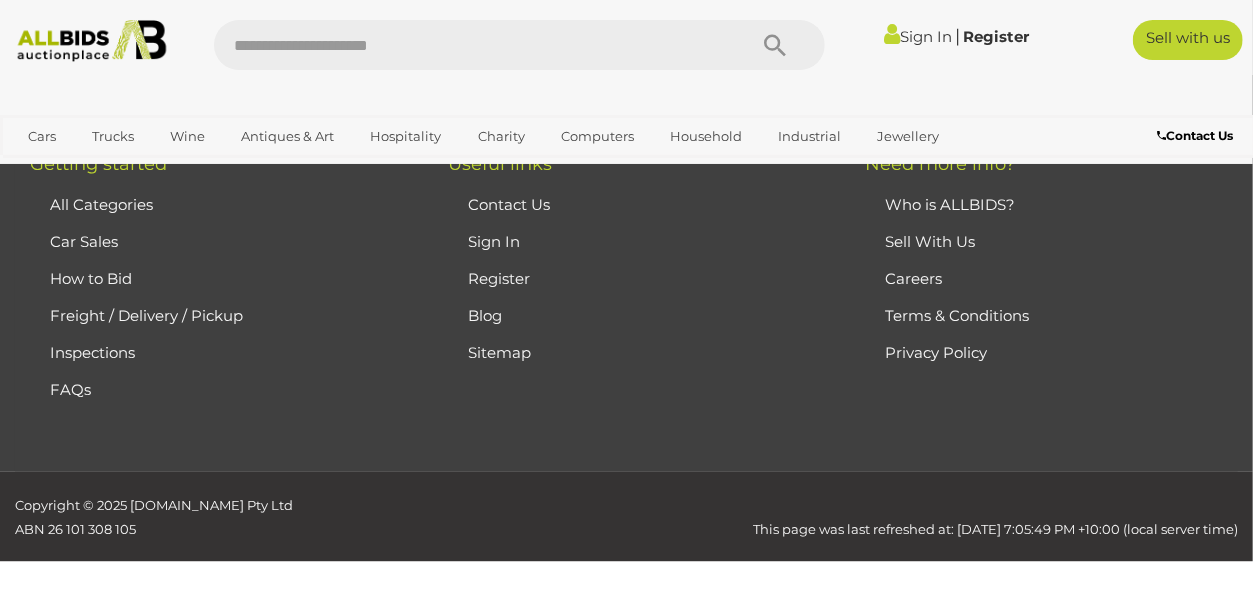 scroll, scrollTop: 446, scrollLeft: 0, axis: vertical 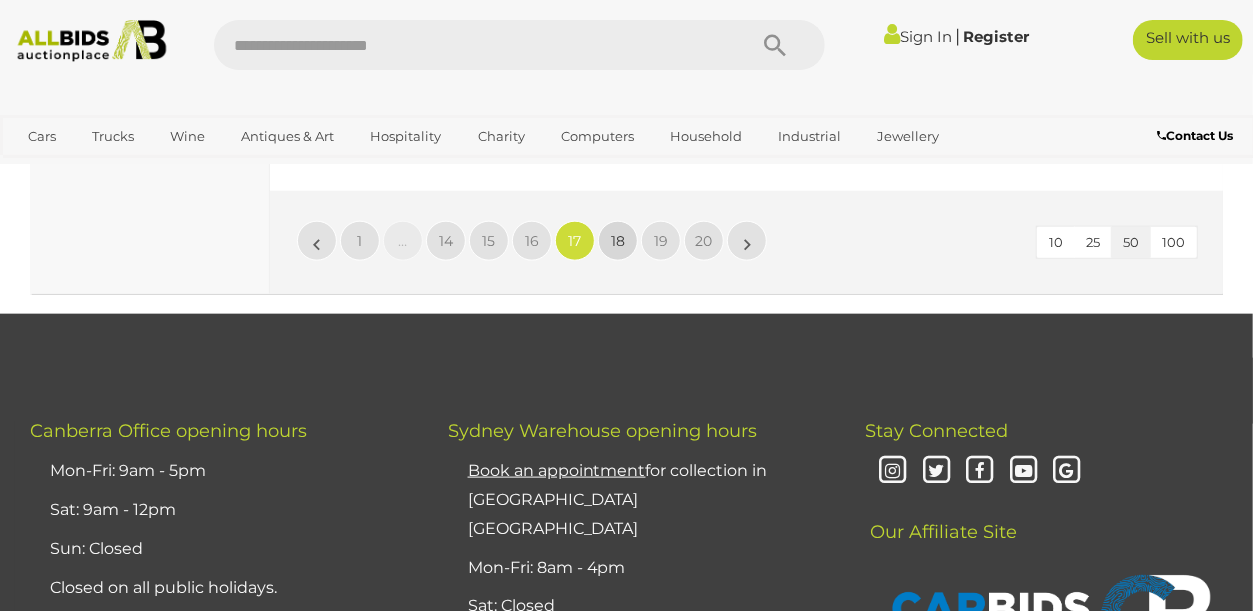 click on "18" at bounding box center (618, 241) 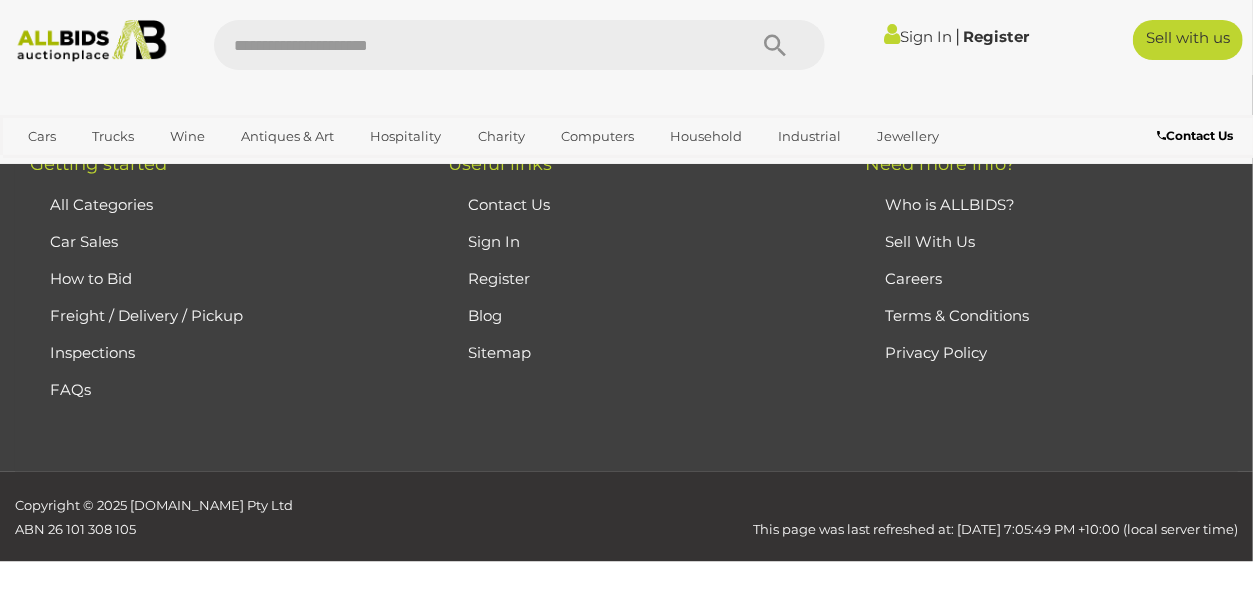 scroll, scrollTop: 446, scrollLeft: 0, axis: vertical 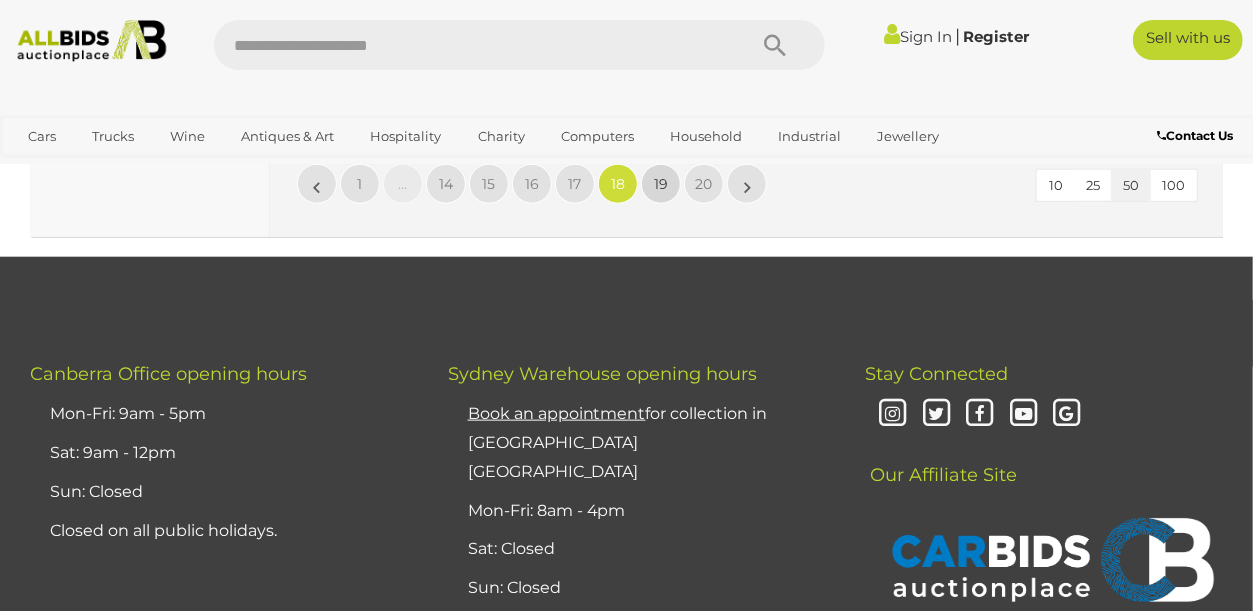 click on "19" at bounding box center (661, 184) 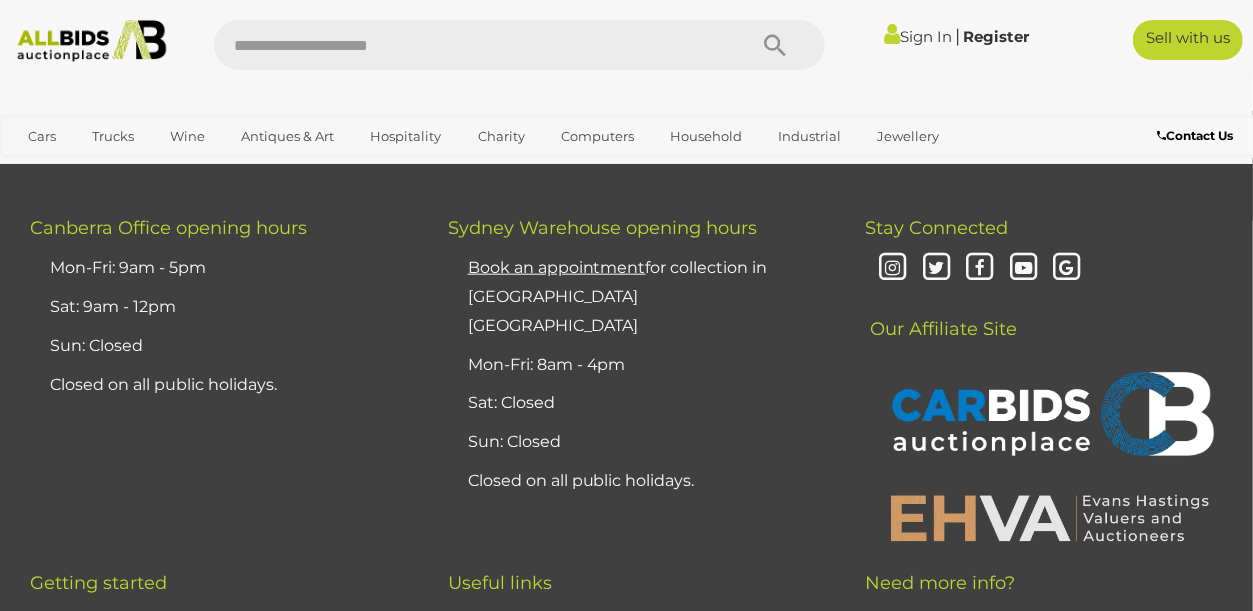 scroll, scrollTop: 16046, scrollLeft: 0, axis: vertical 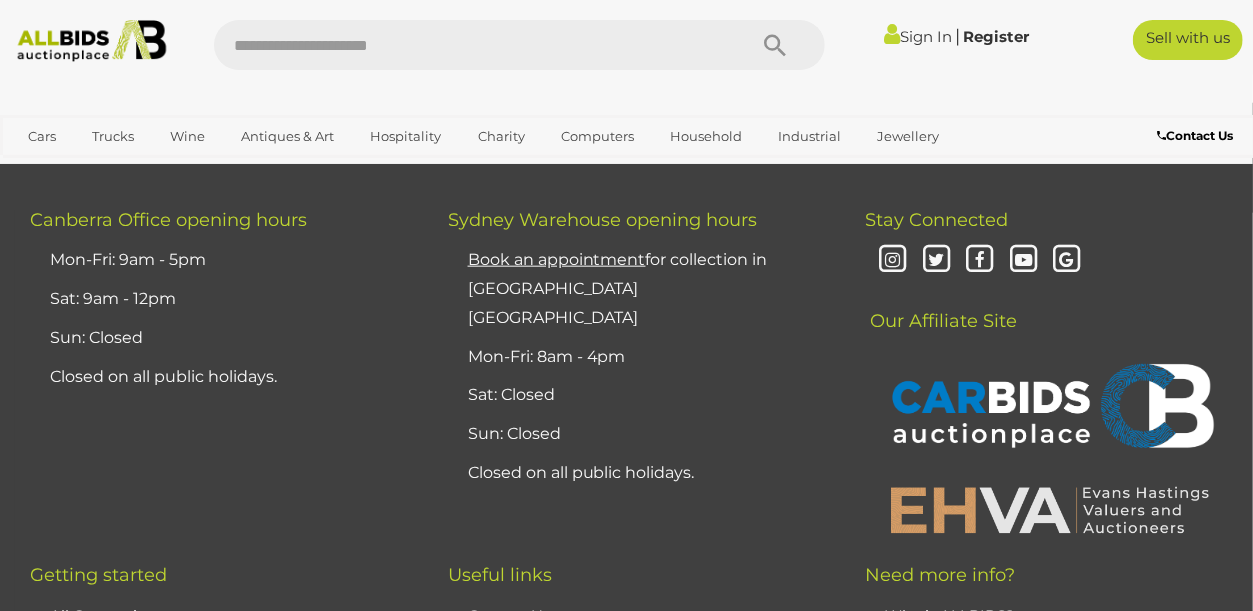 click on "20" at bounding box center [704, 30] 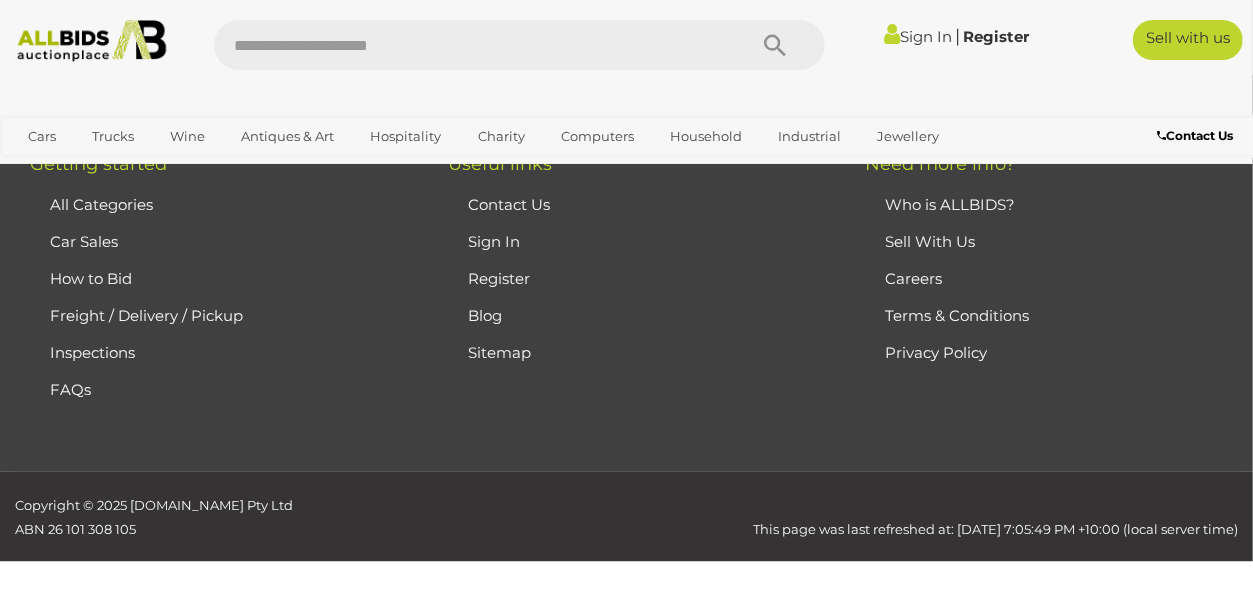 scroll, scrollTop: 446, scrollLeft: 0, axis: vertical 